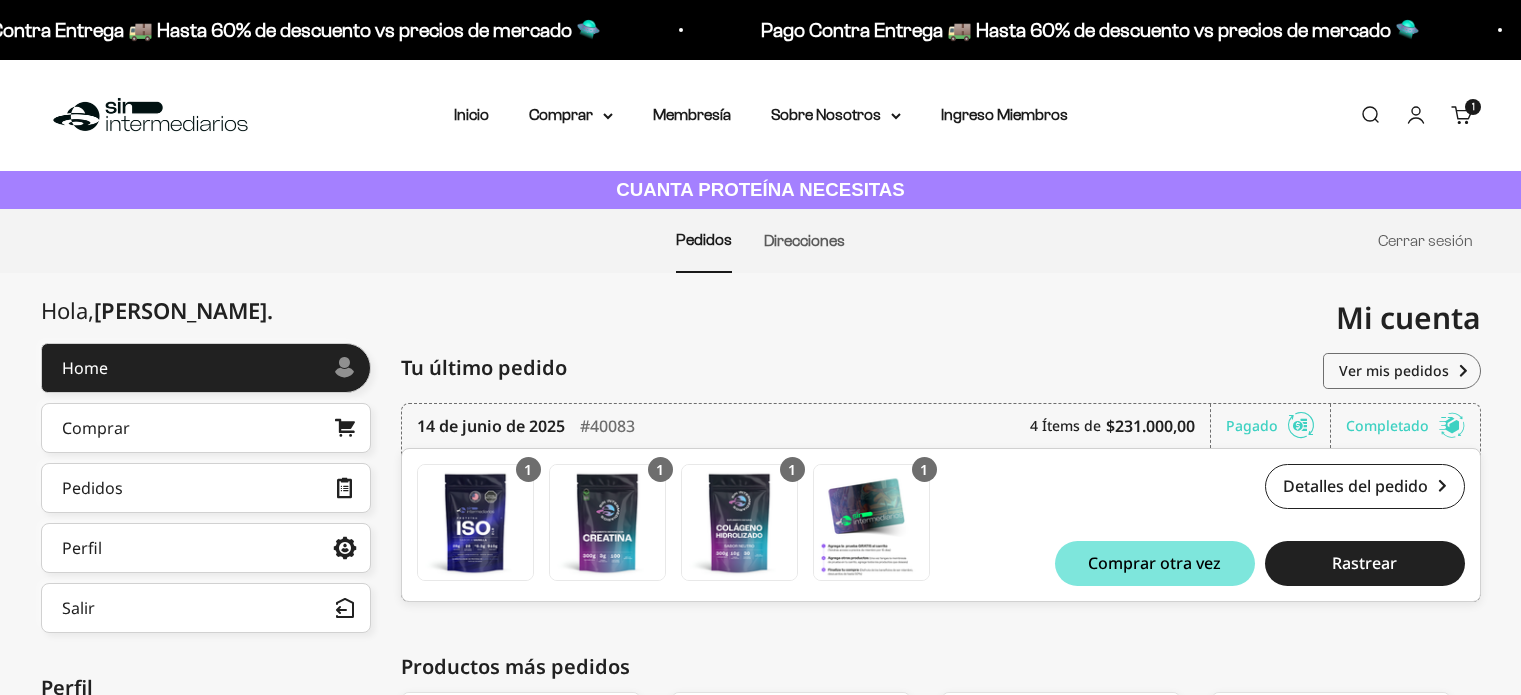 scroll, scrollTop: 0, scrollLeft: 0, axis: both 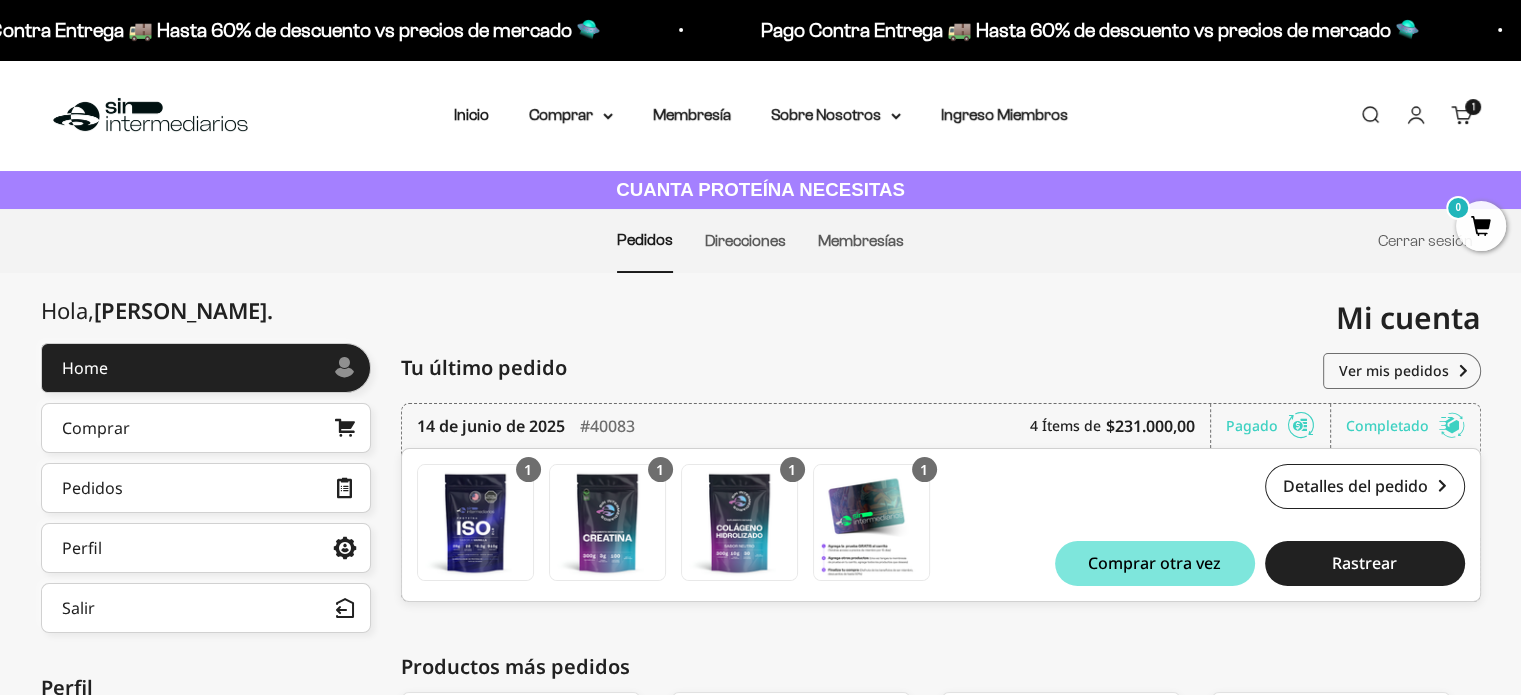 click on "Cuenta" at bounding box center [1416, 115] 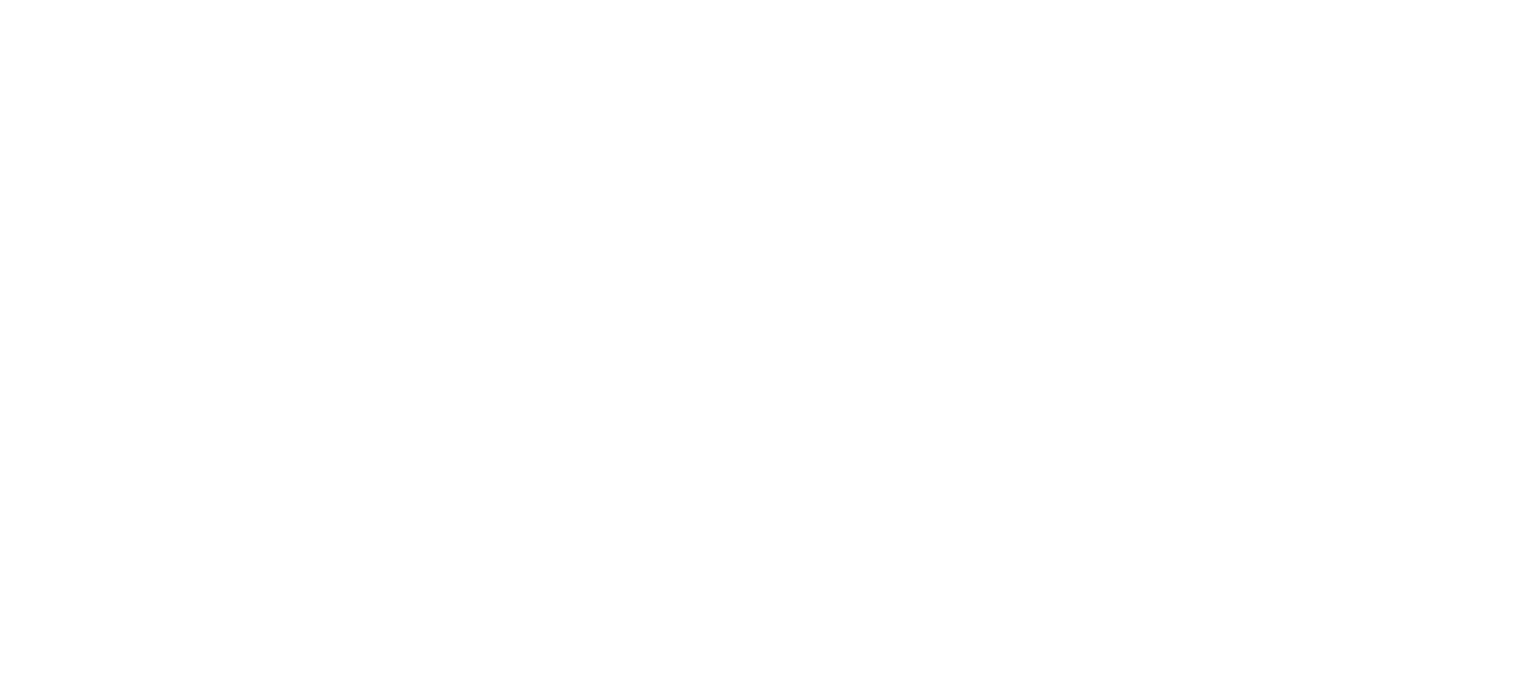 scroll, scrollTop: 0, scrollLeft: 0, axis: both 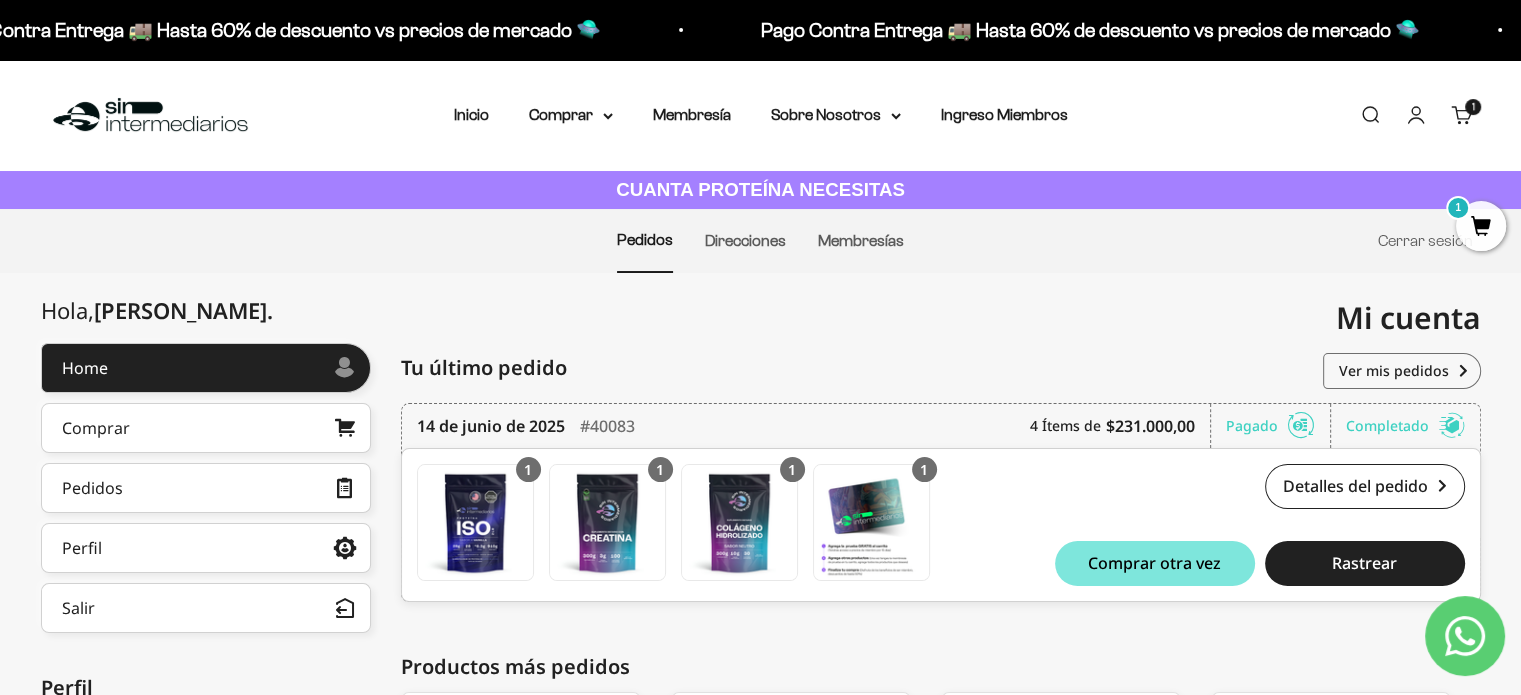 click on "1 artículo
1" at bounding box center [1473, 107] 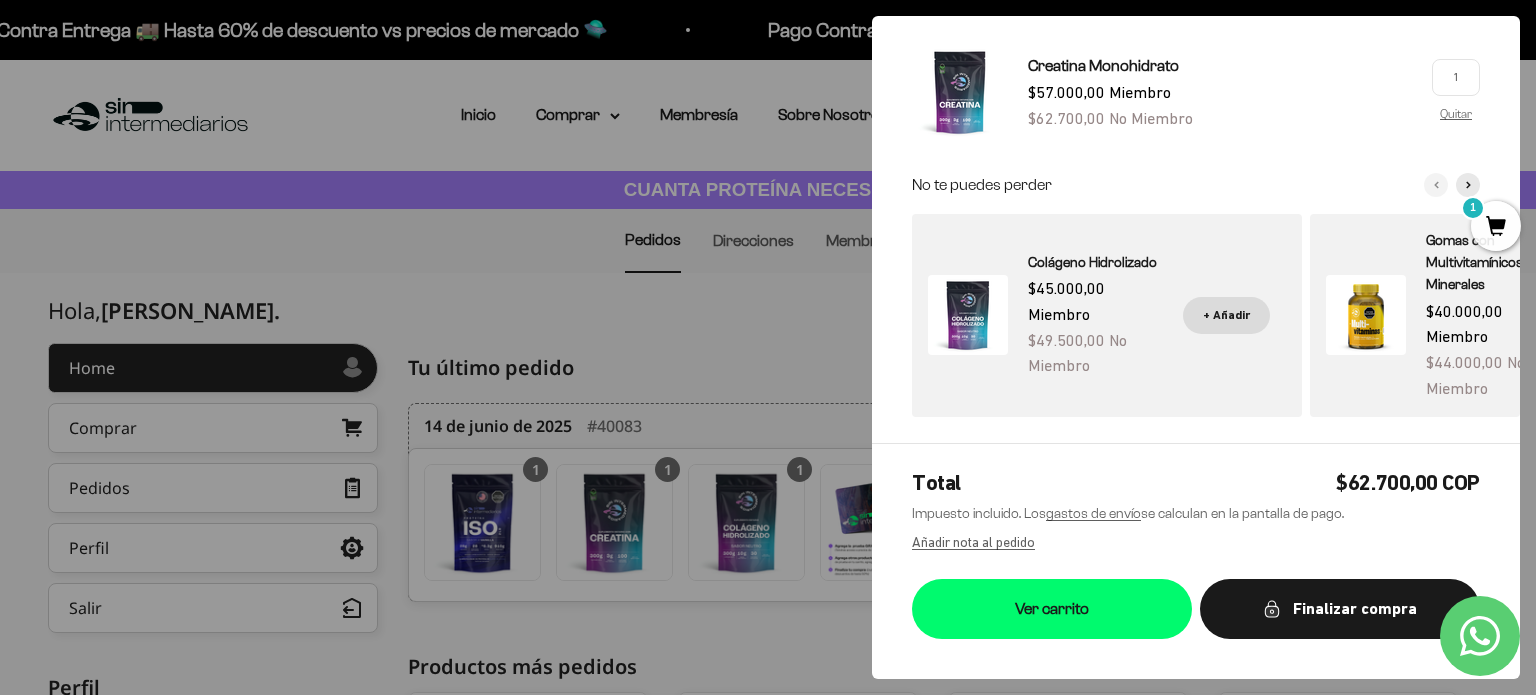 scroll, scrollTop: 153, scrollLeft: 0, axis: vertical 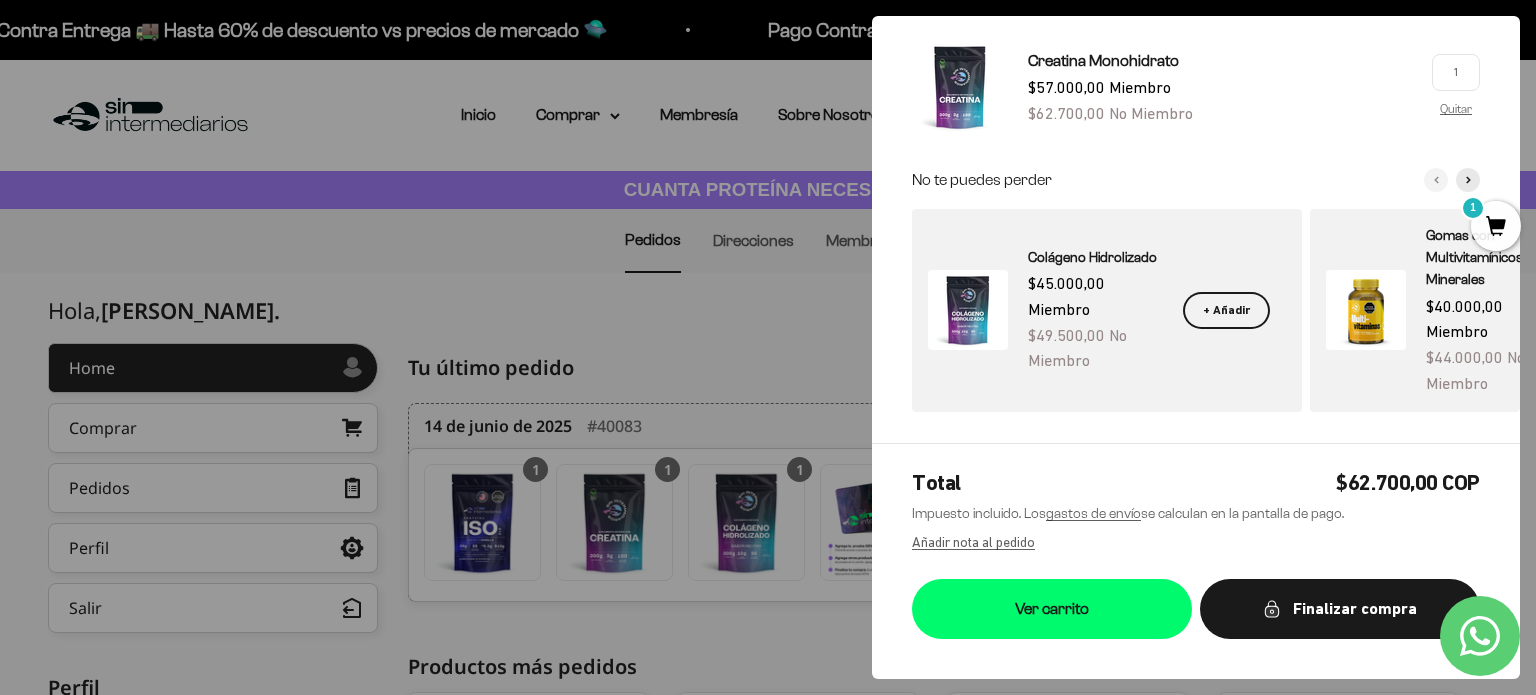 click on "+ Añadir" at bounding box center (1226, 310) 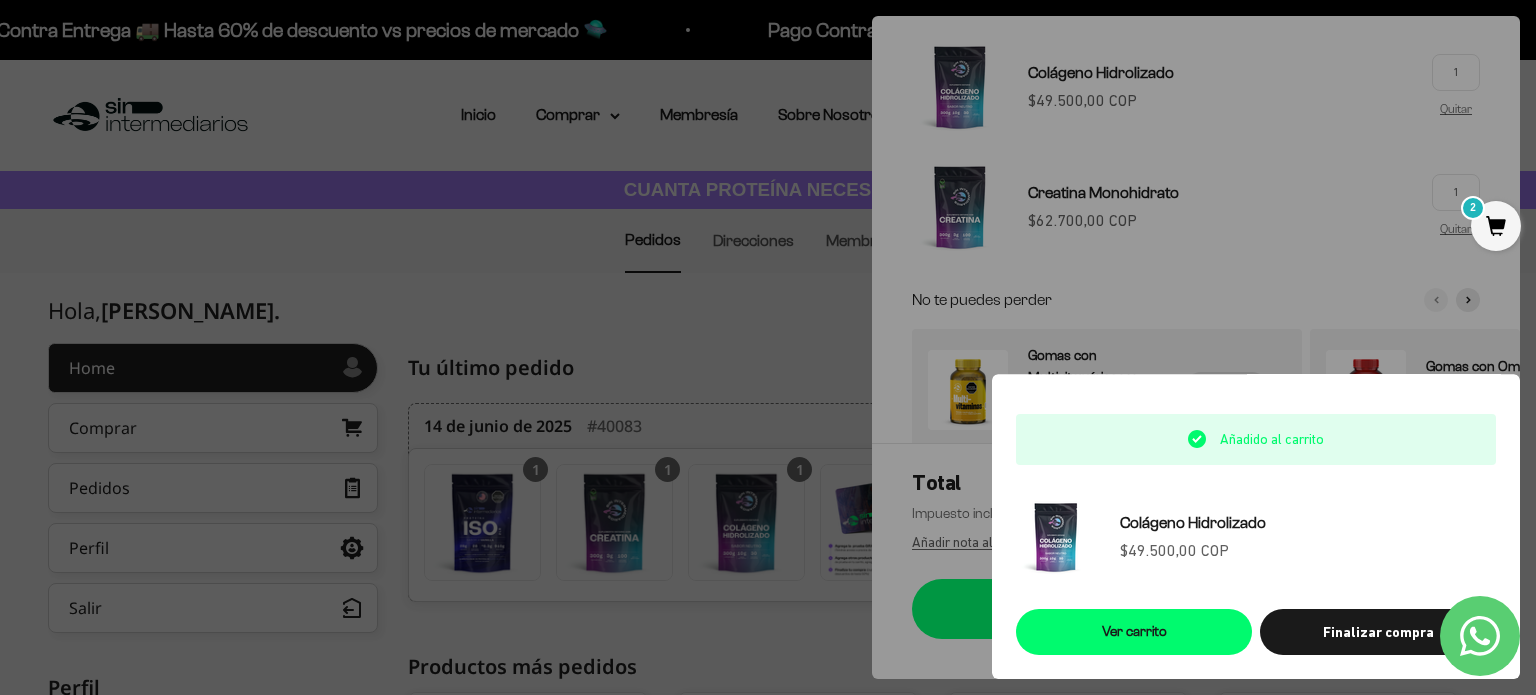 click at bounding box center [768, 347] 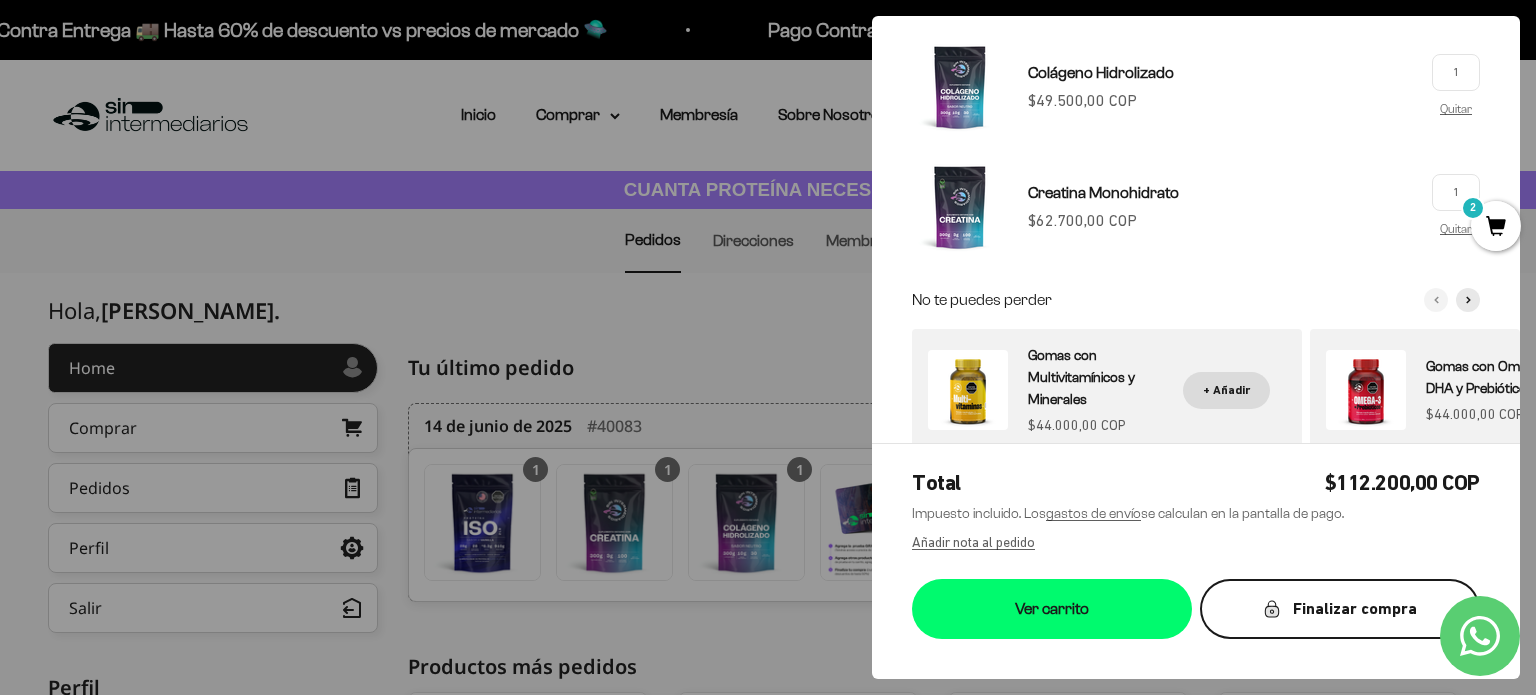 click on "Finalizar compra" at bounding box center [1340, 609] 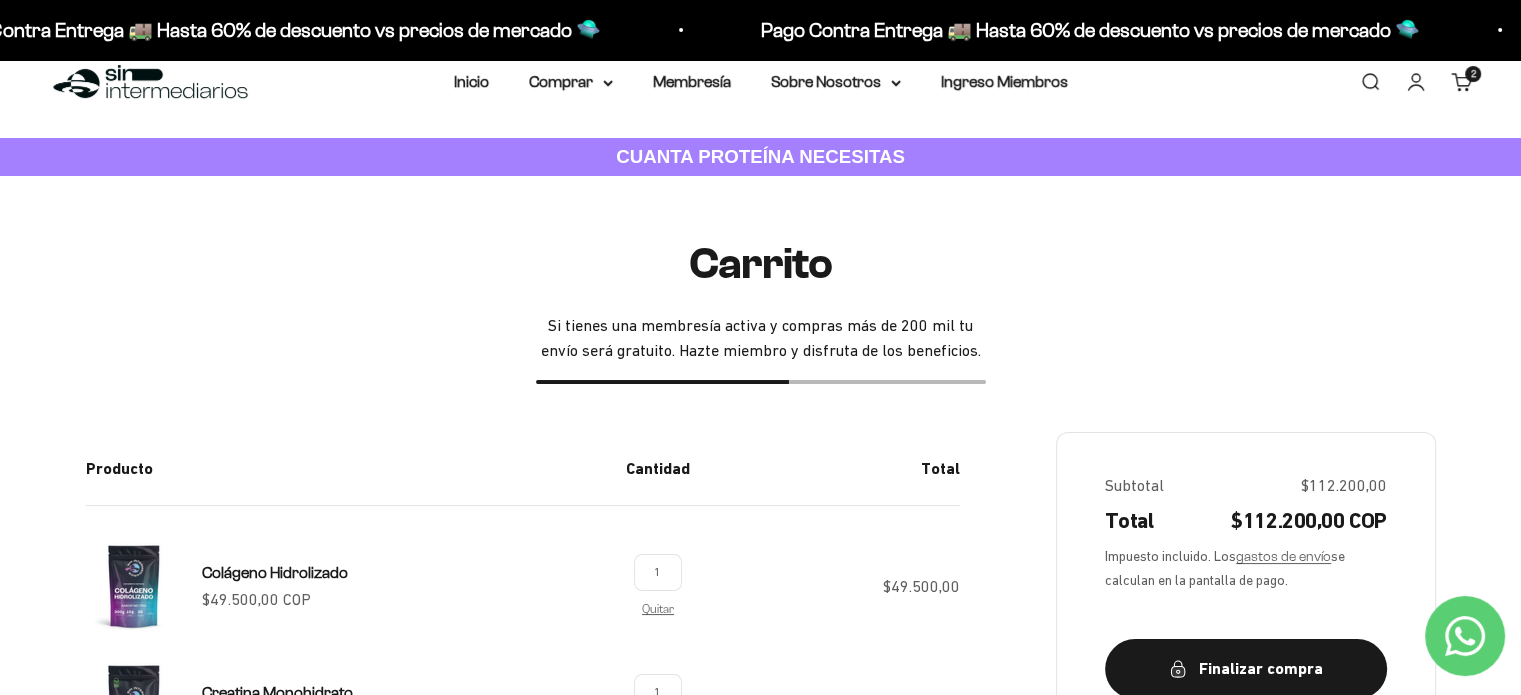 scroll, scrollTop: 0, scrollLeft: 0, axis: both 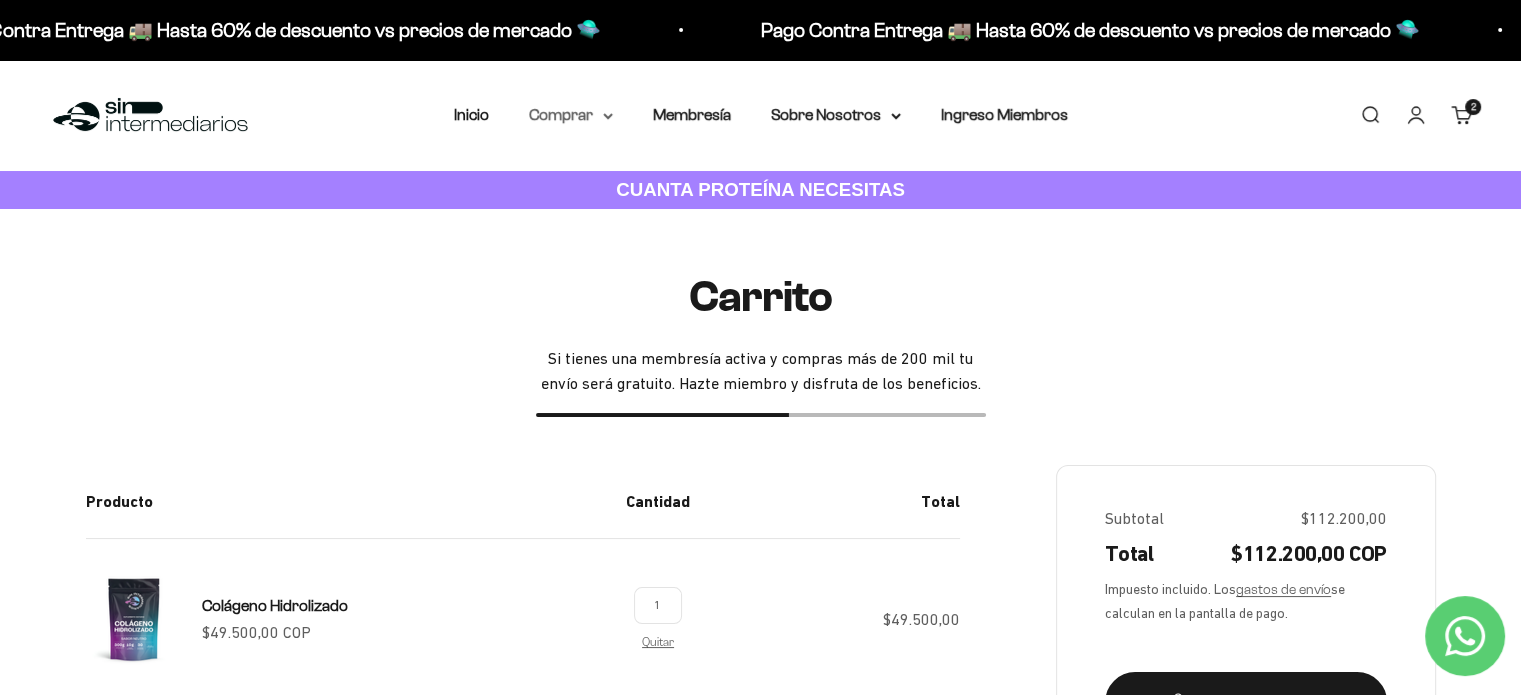 click on "Comprar" at bounding box center (571, 115) 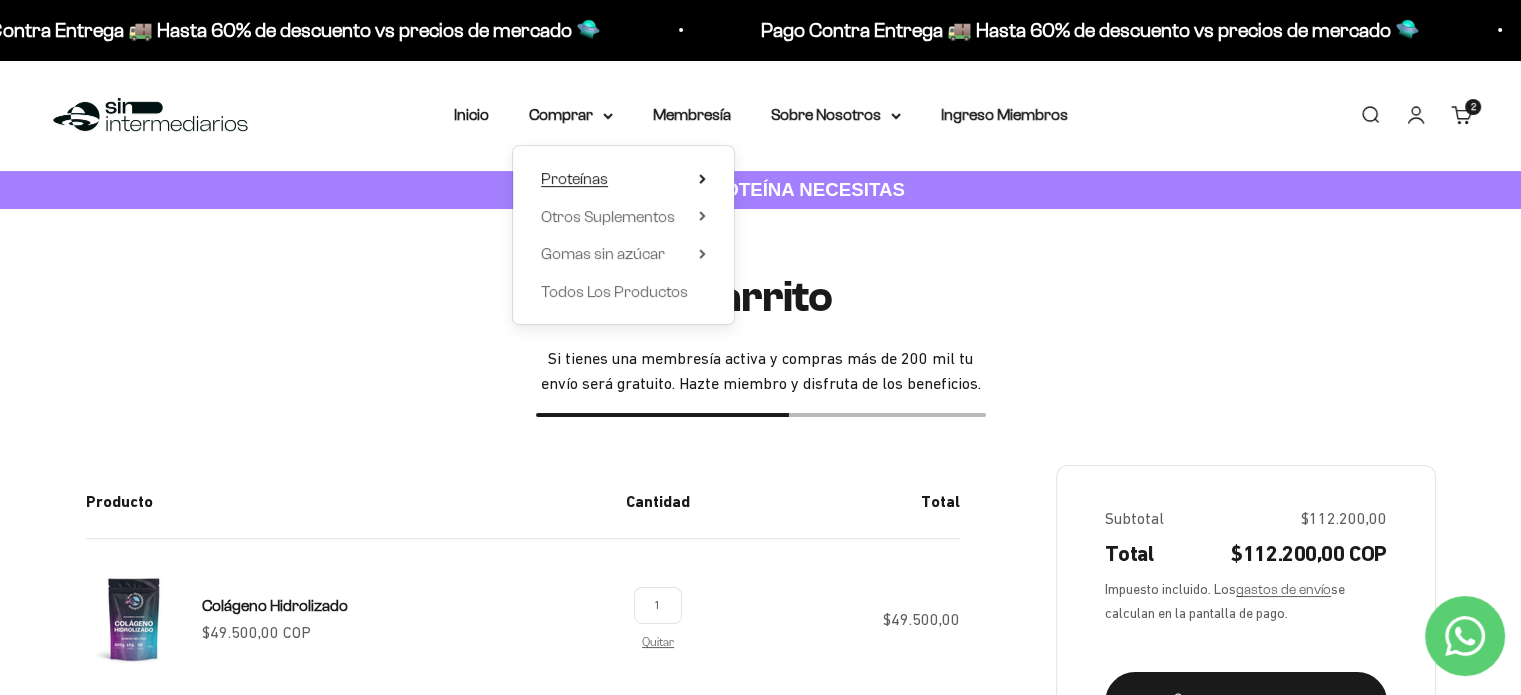 click on "Proteínas" at bounding box center (574, 178) 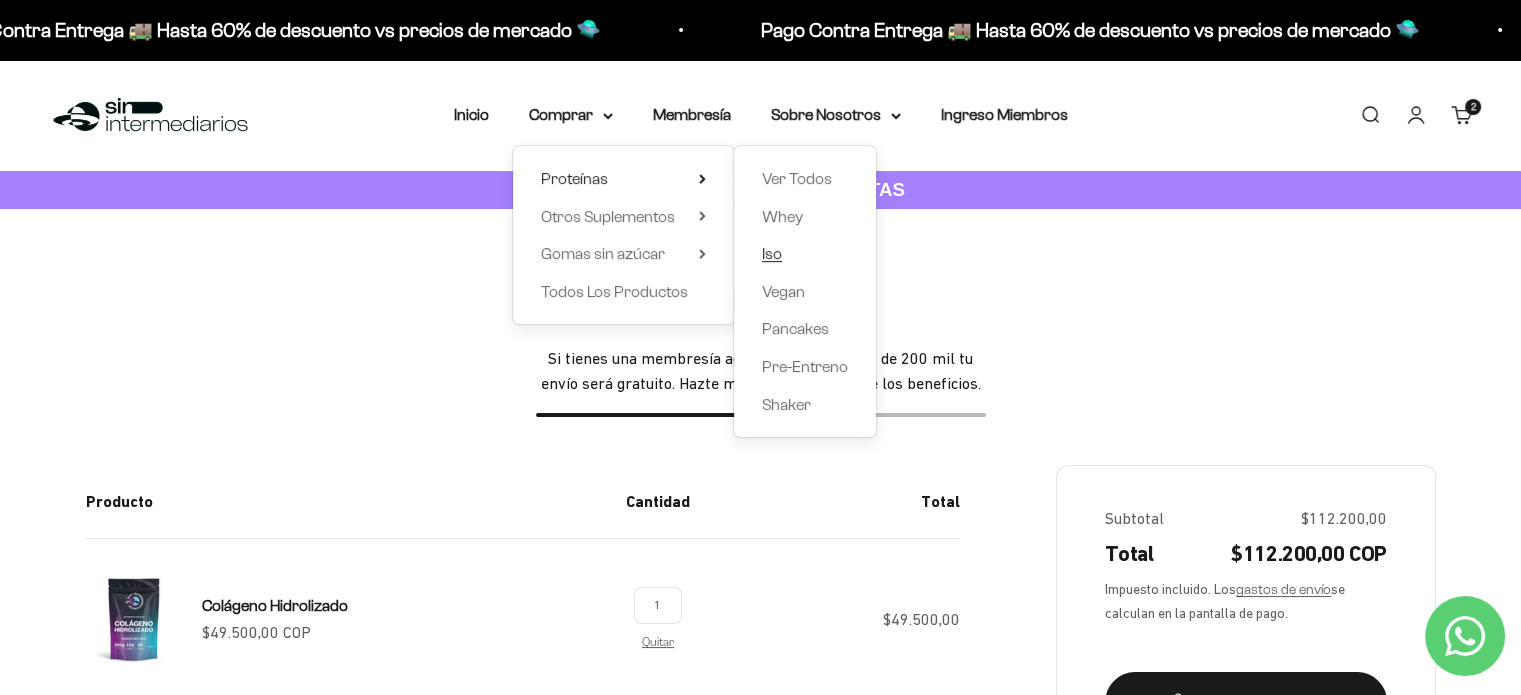click on "Iso" at bounding box center (772, 253) 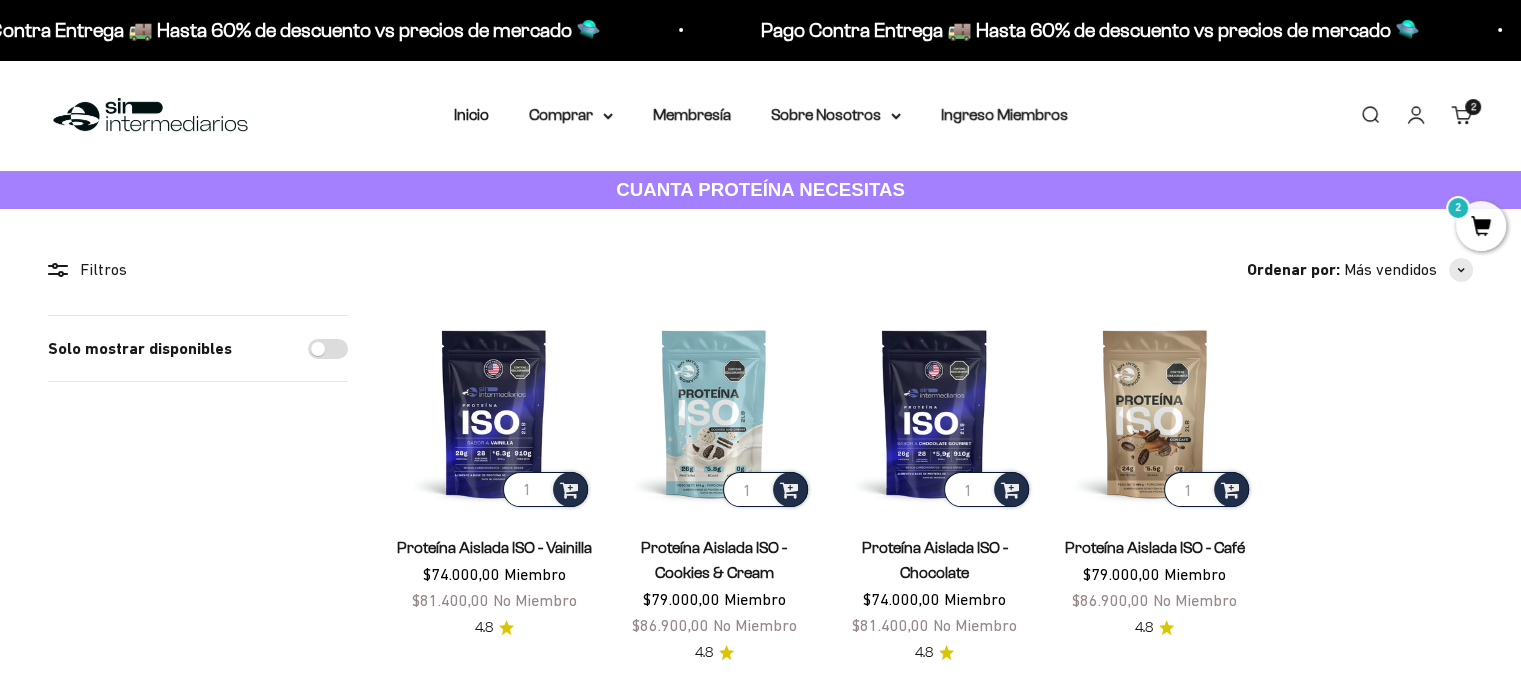 scroll, scrollTop: 100, scrollLeft: 0, axis: vertical 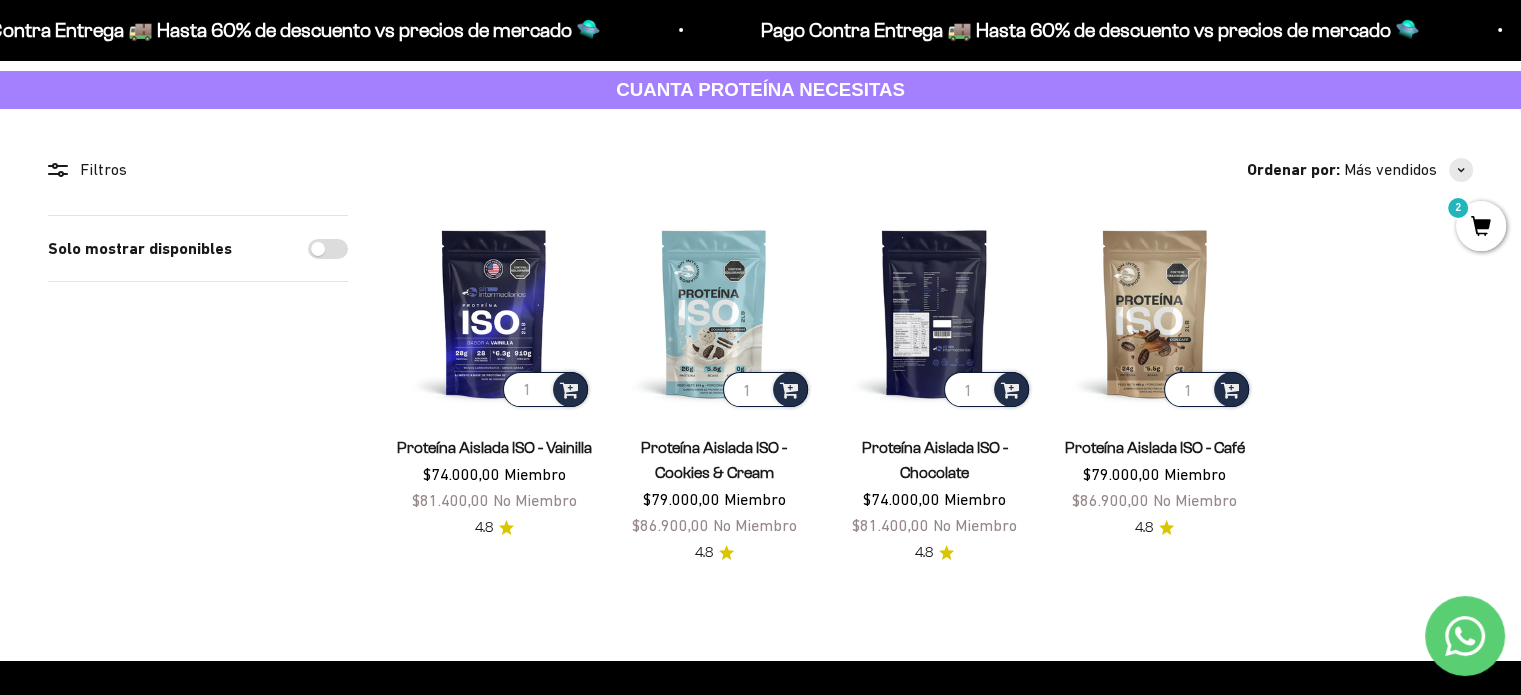 click at bounding box center [934, 313] 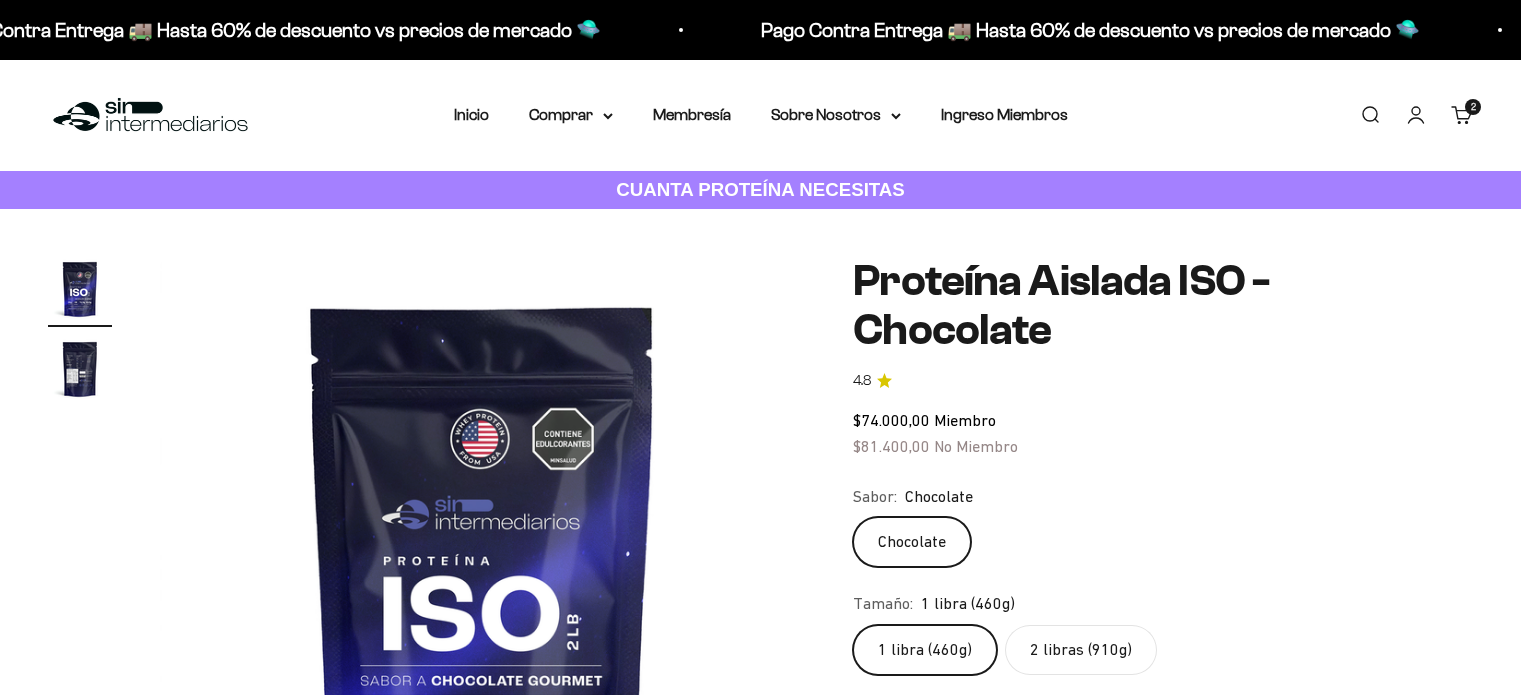 scroll, scrollTop: 0, scrollLeft: 0, axis: both 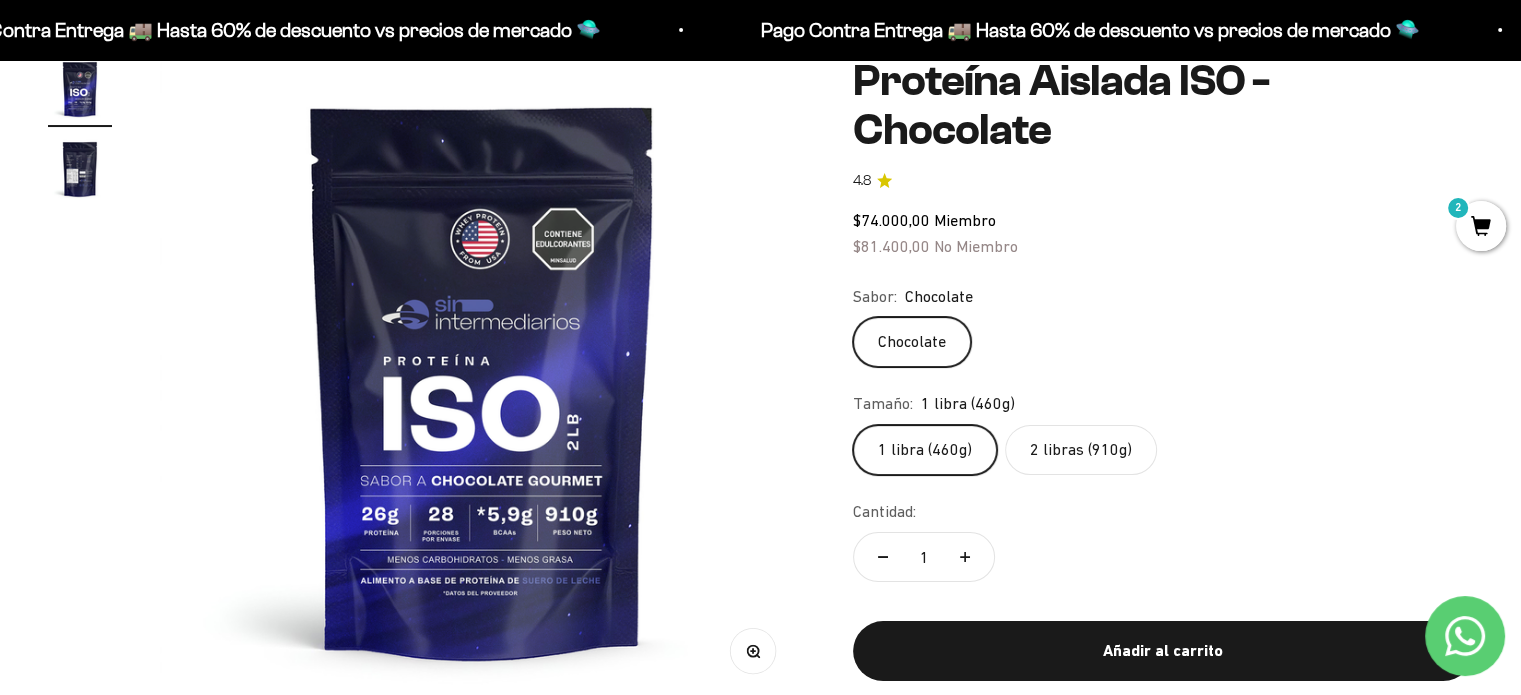 click on "2 libras (910g)" 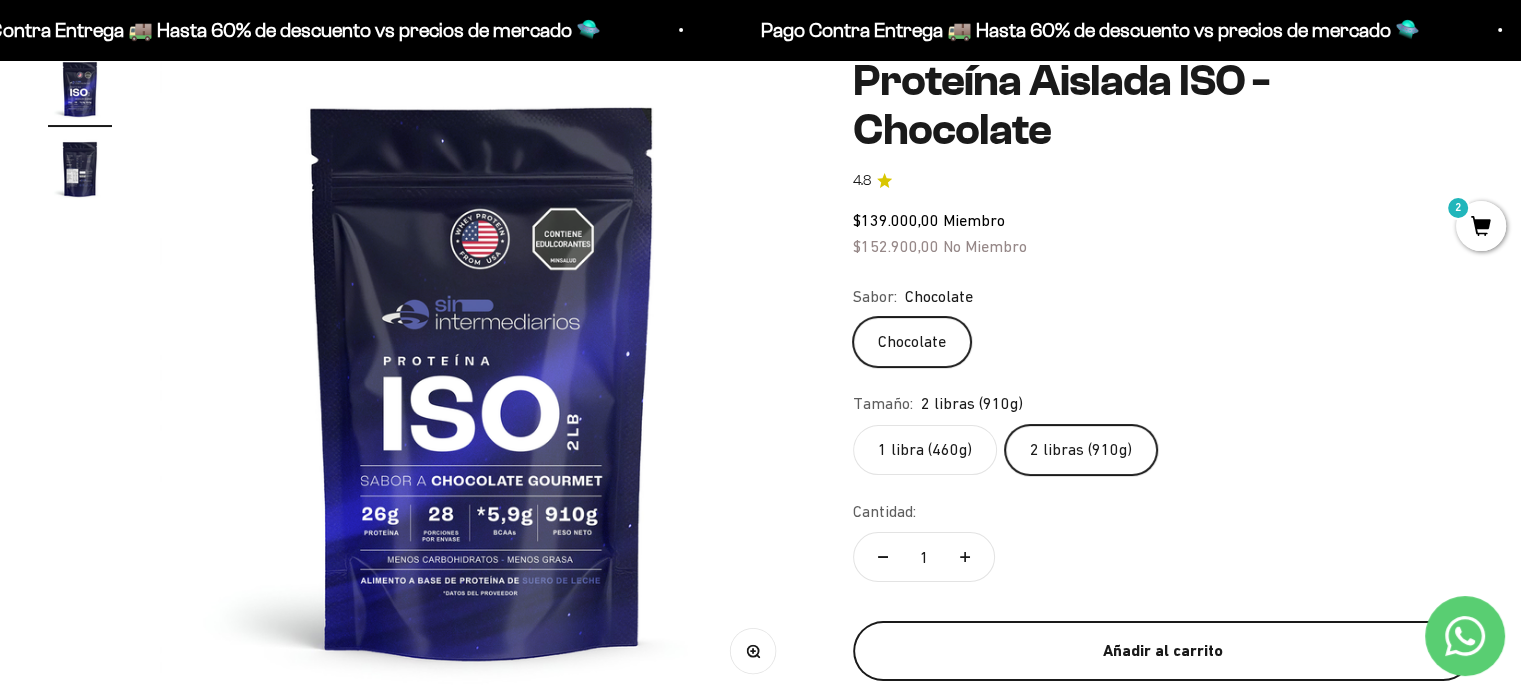 click on "Añadir al carrito" at bounding box center (1163, 651) 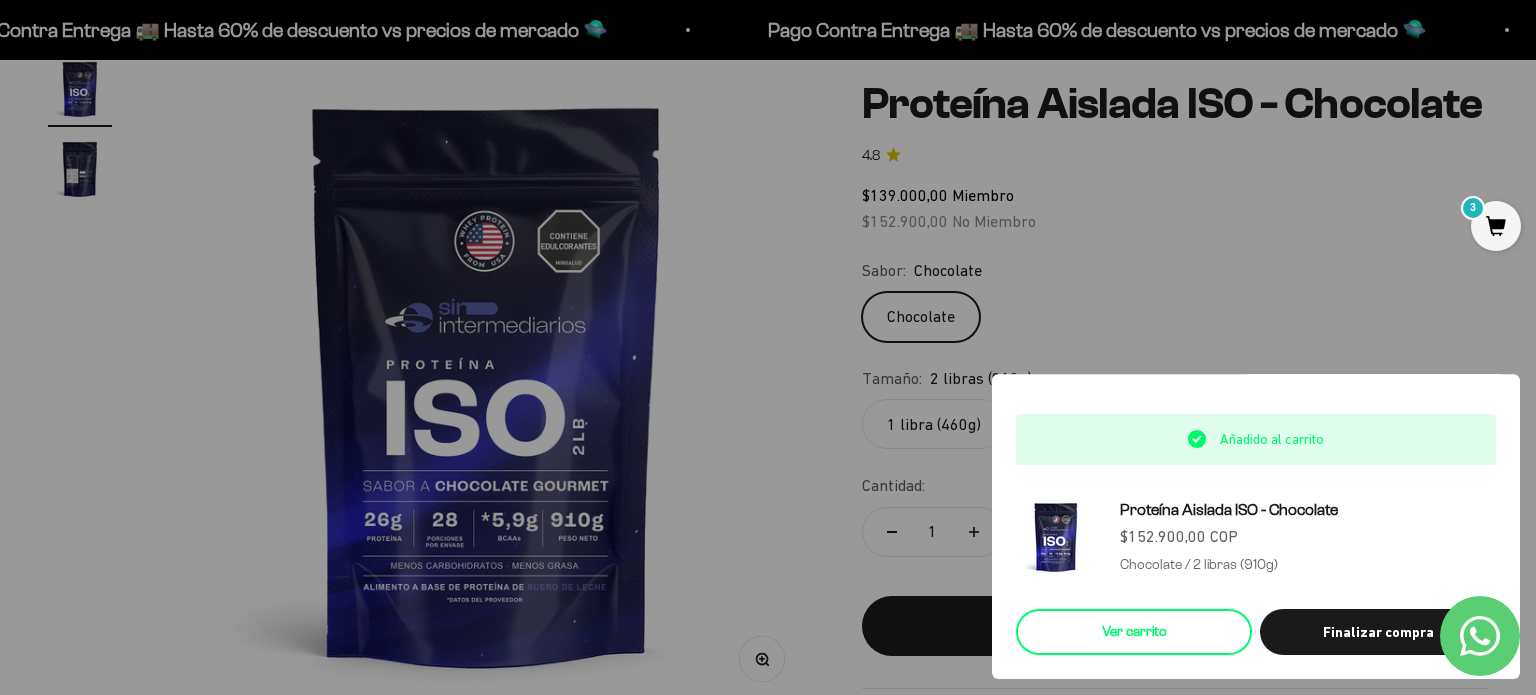 click on "Ver carrito" at bounding box center [1134, 632] 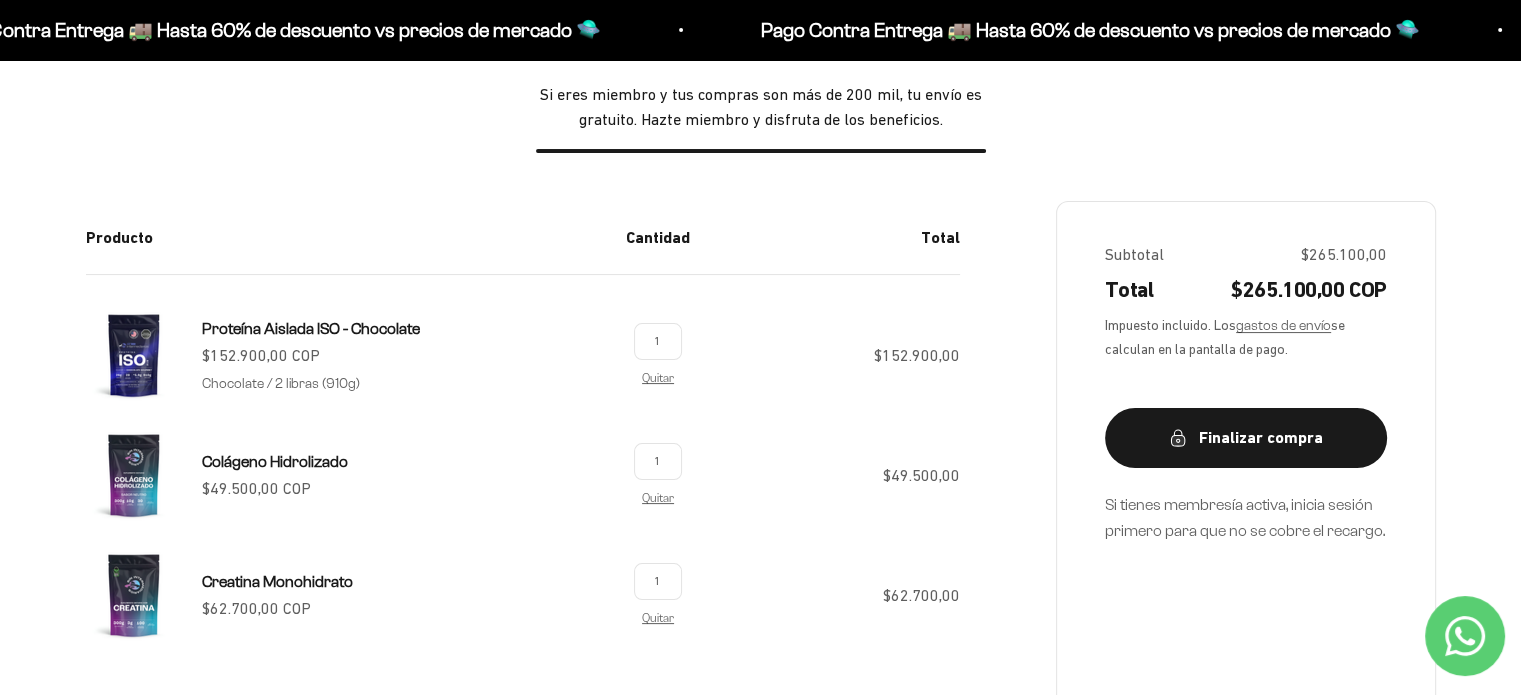 scroll, scrollTop: 300, scrollLeft: 0, axis: vertical 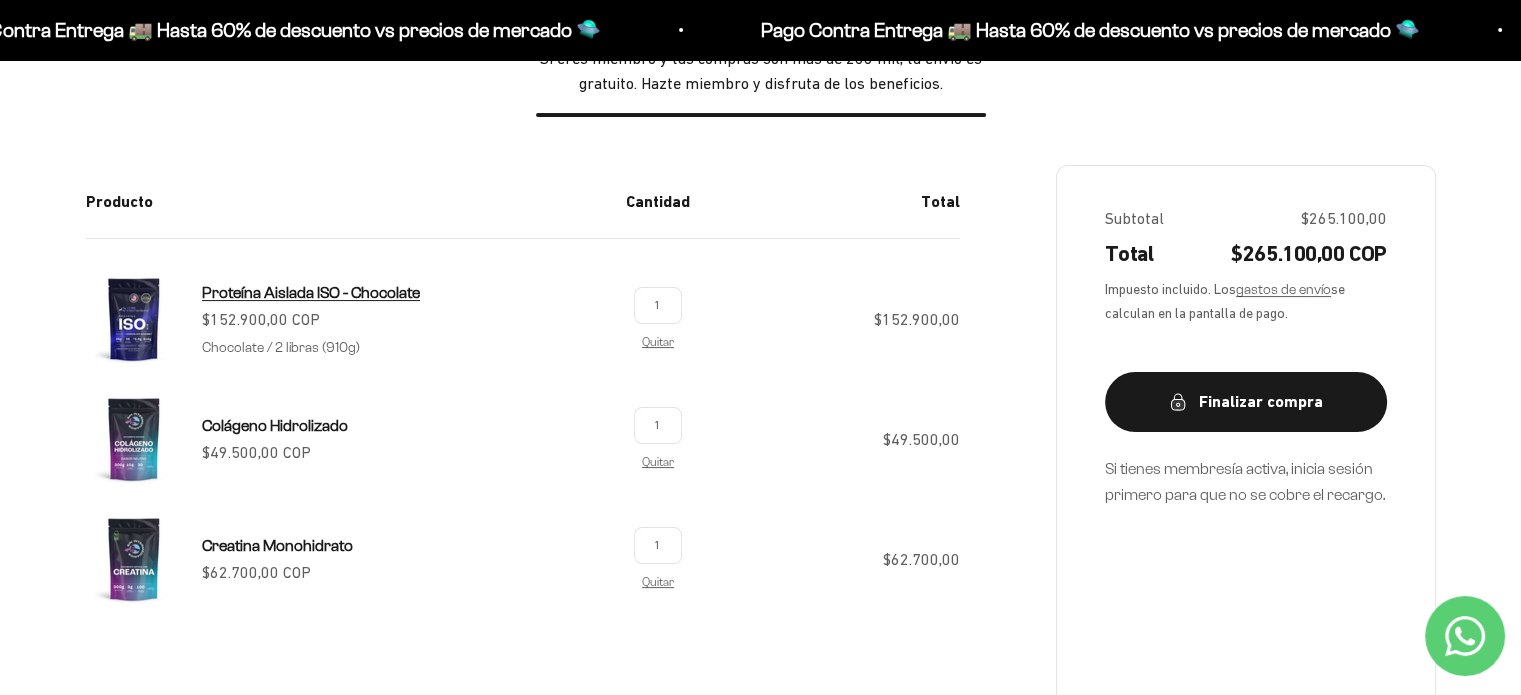 click on "Proteína Aislada ISO - Chocolate" at bounding box center (311, 292) 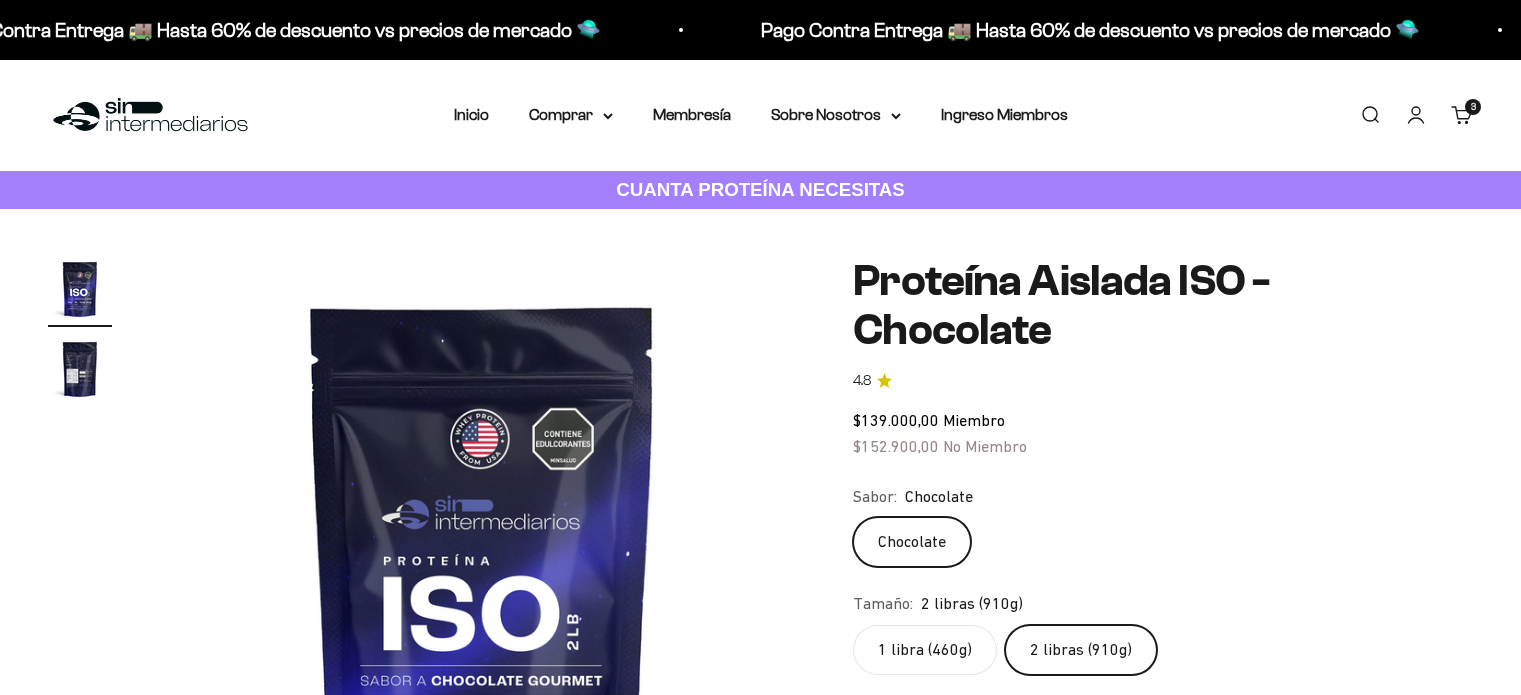 scroll, scrollTop: 0, scrollLeft: 0, axis: both 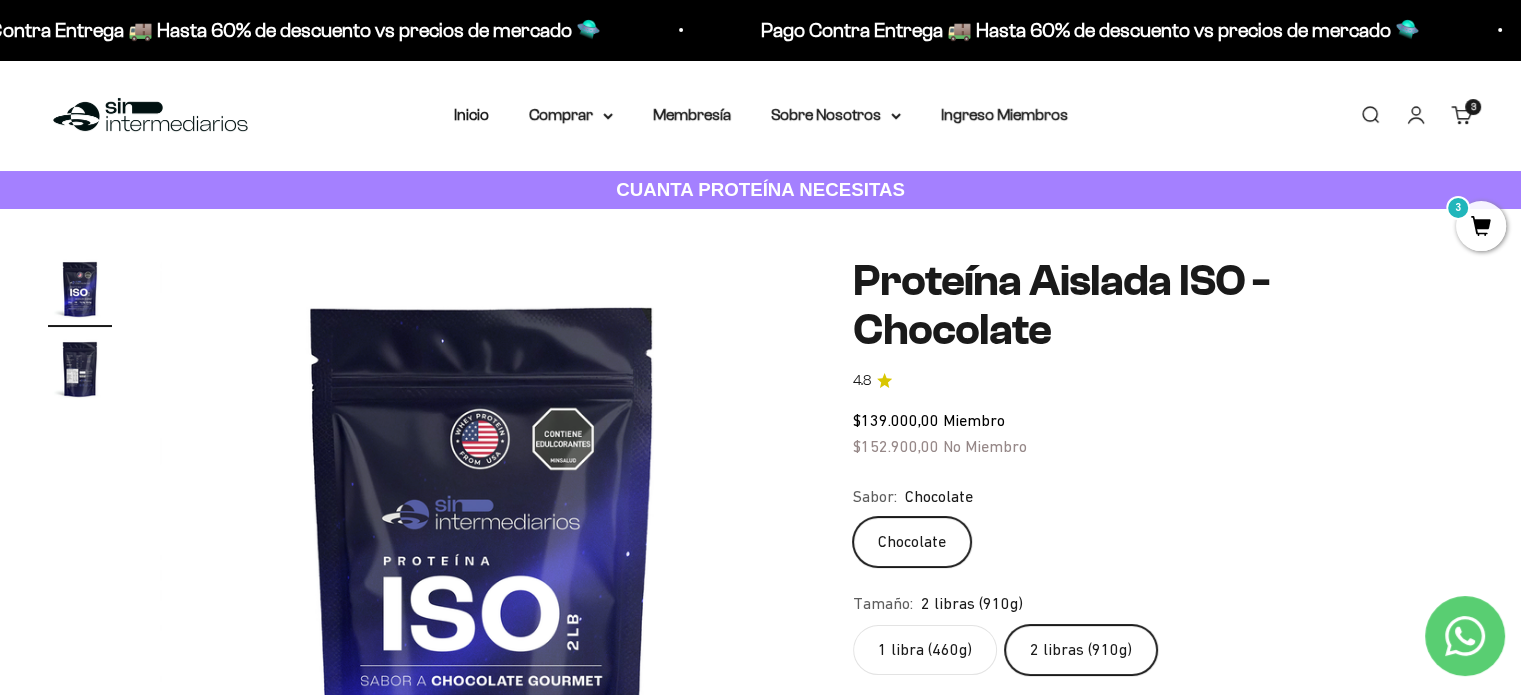 click on "3 artículos
3" at bounding box center (1473, 107) 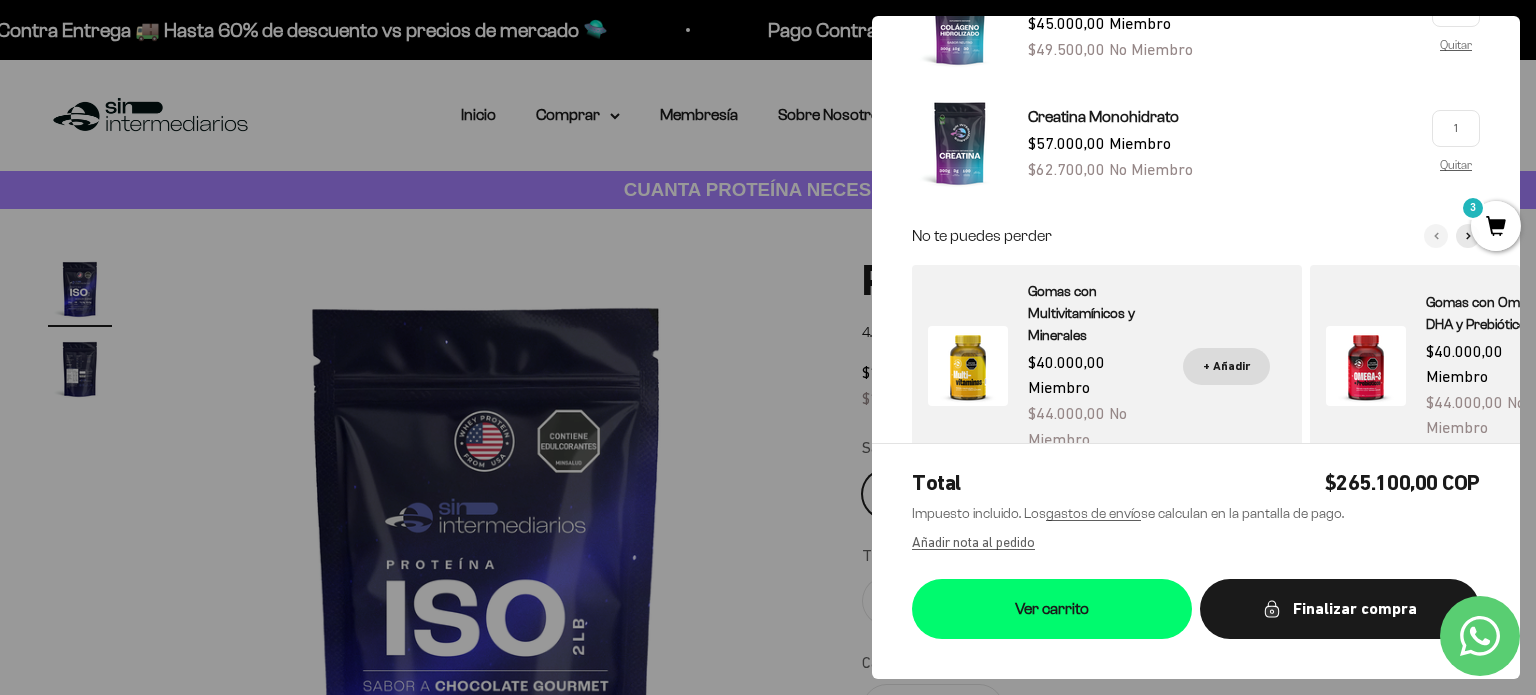 scroll, scrollTop: 393, scrollLeft: 0, axis: vertical 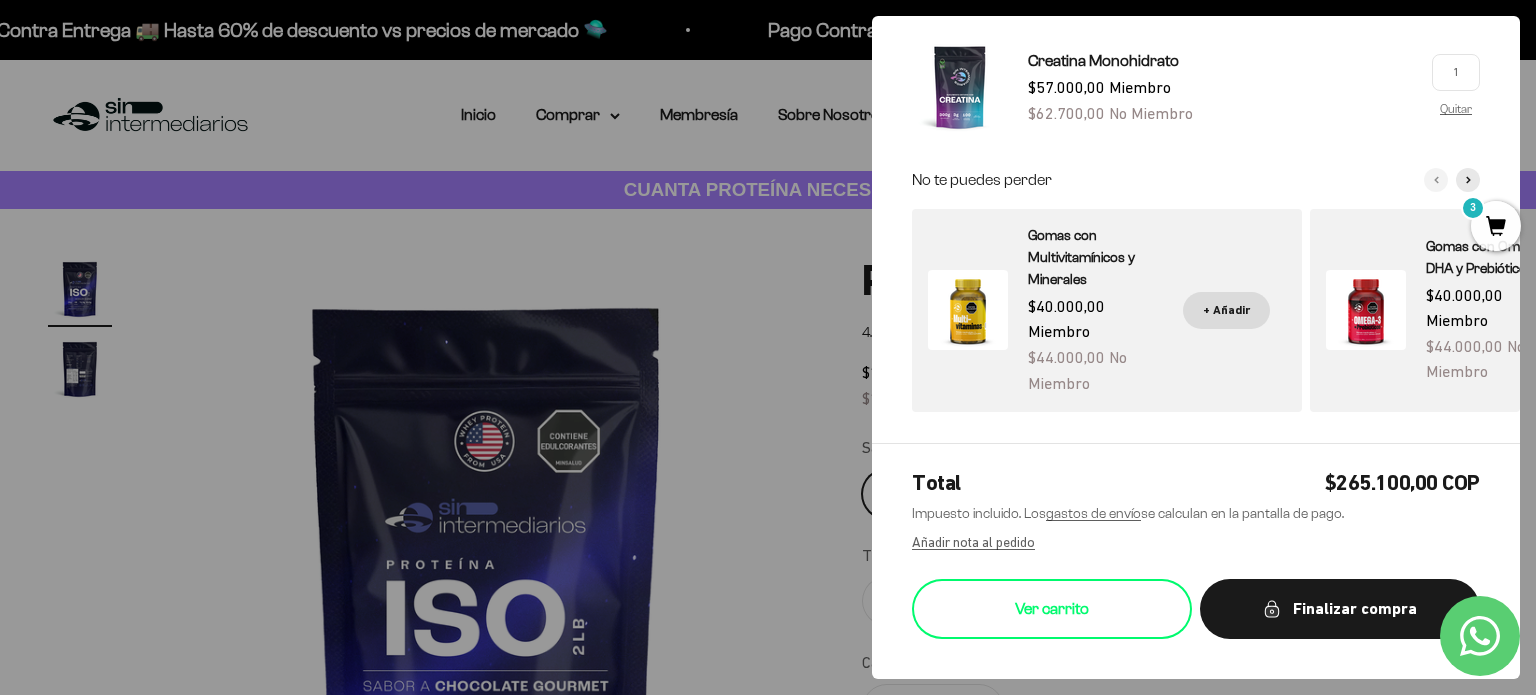 click on "Ver carrito" at bounding box center [1052, 609] 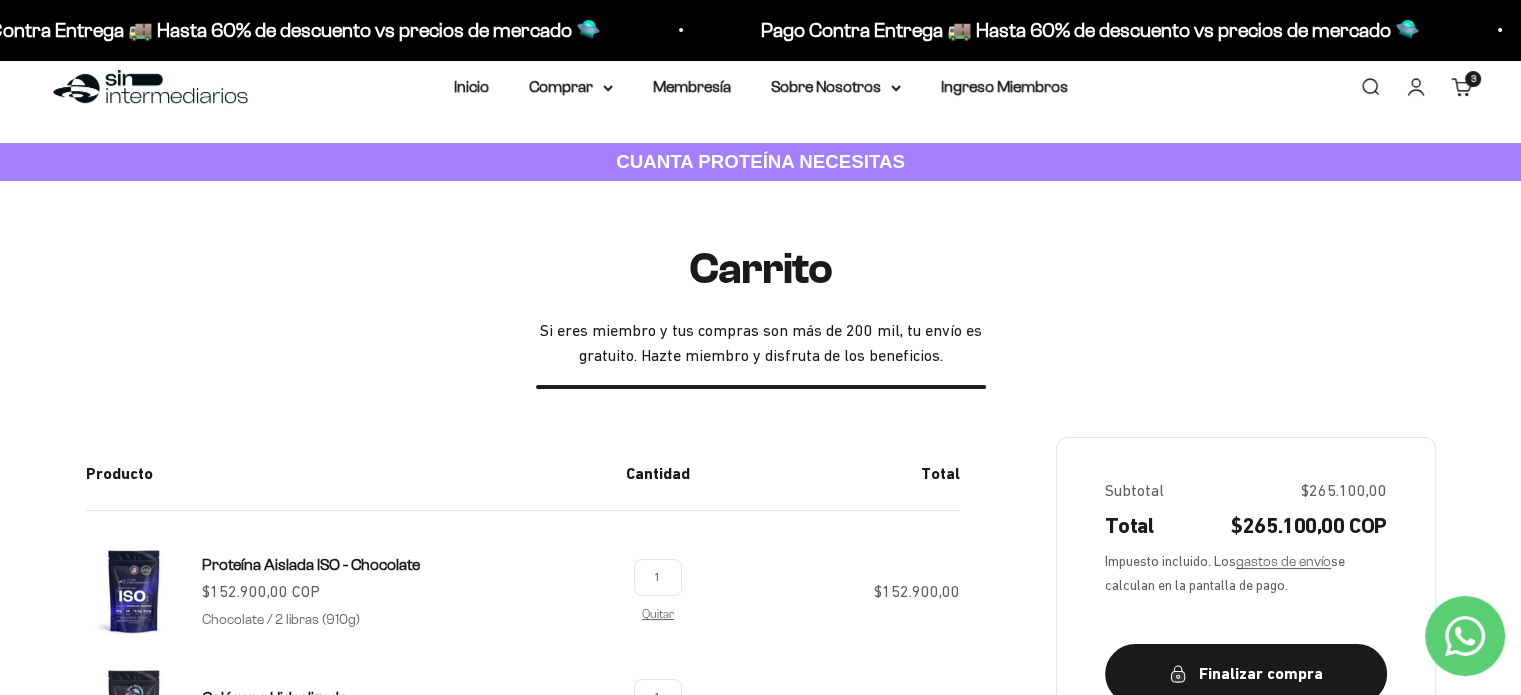 scroll, scrollTop: 0, scrollLeft: 0, axis: both 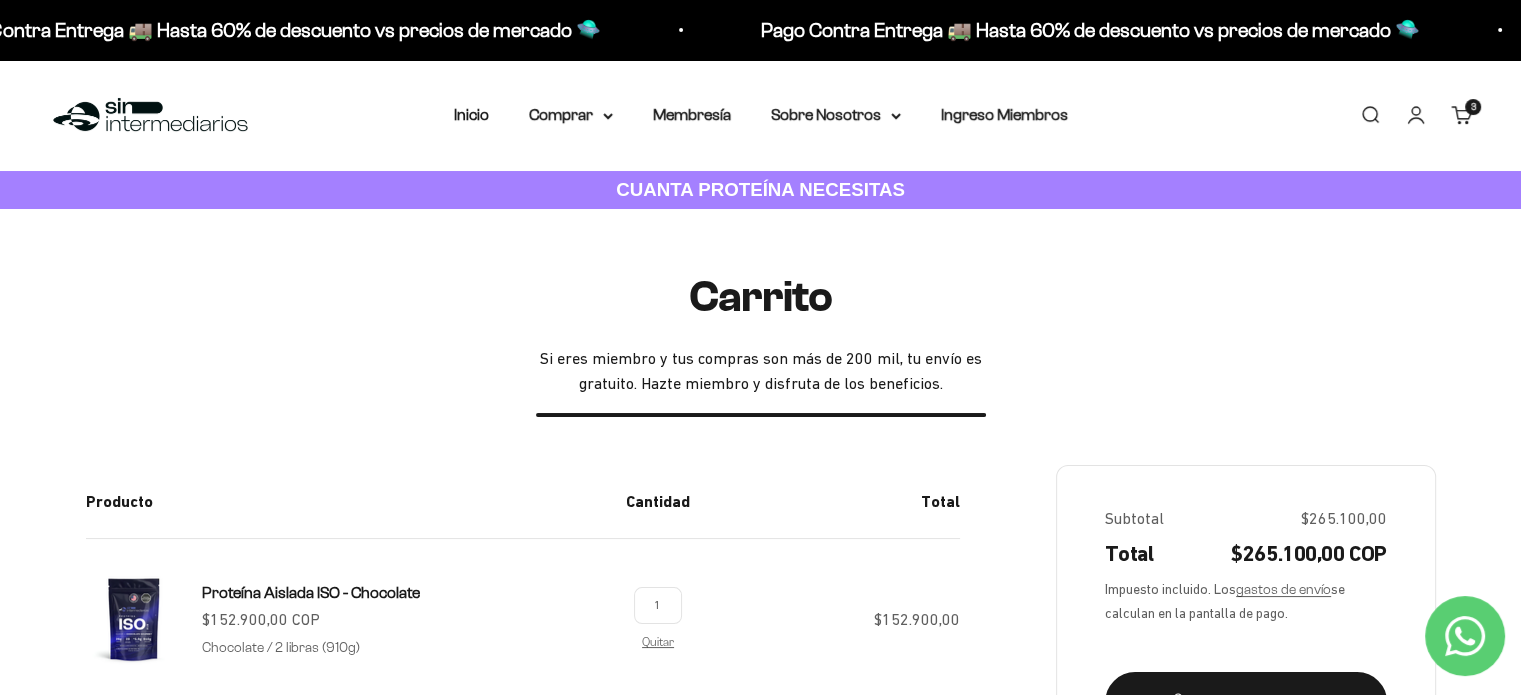click on "Cuenta" at bounding box center [1416, 115] 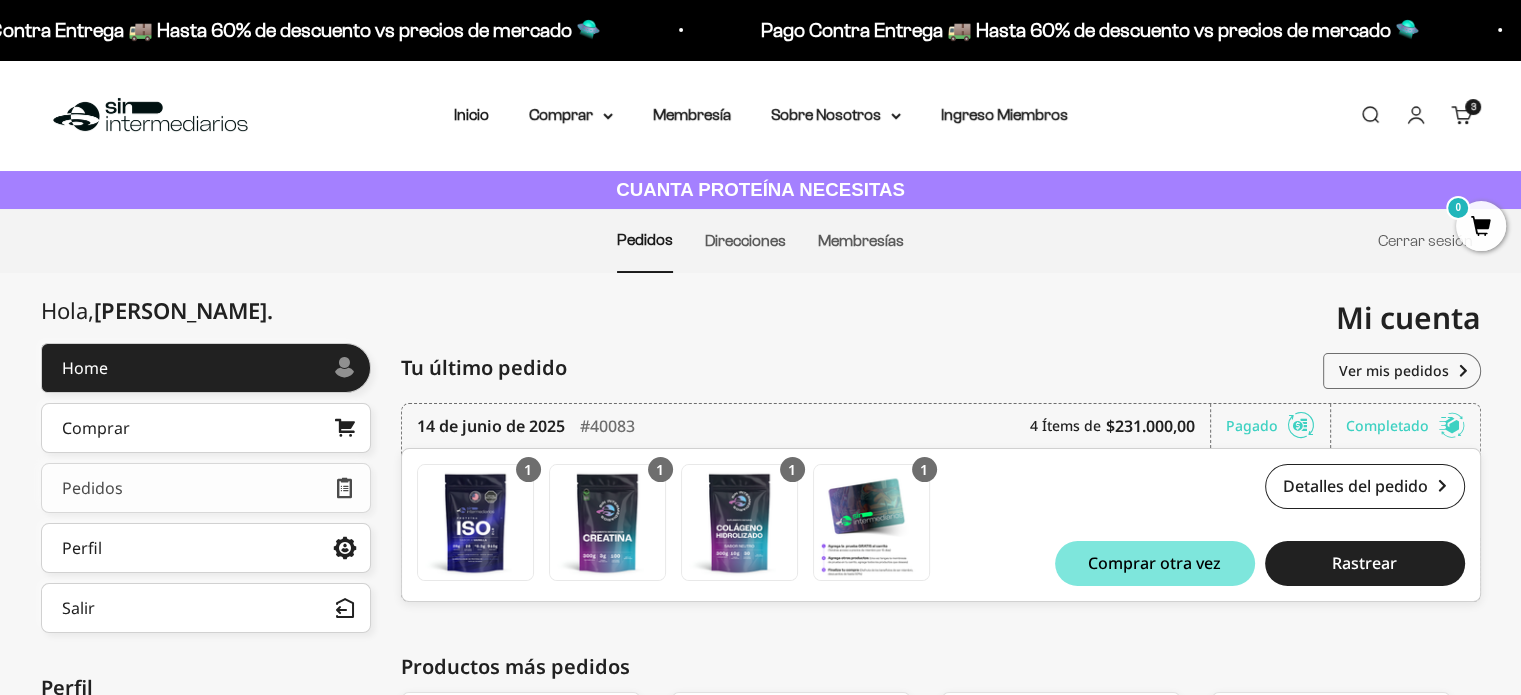 scroll, scrollTop: 200, scrollLeft: 0, axis: vertical 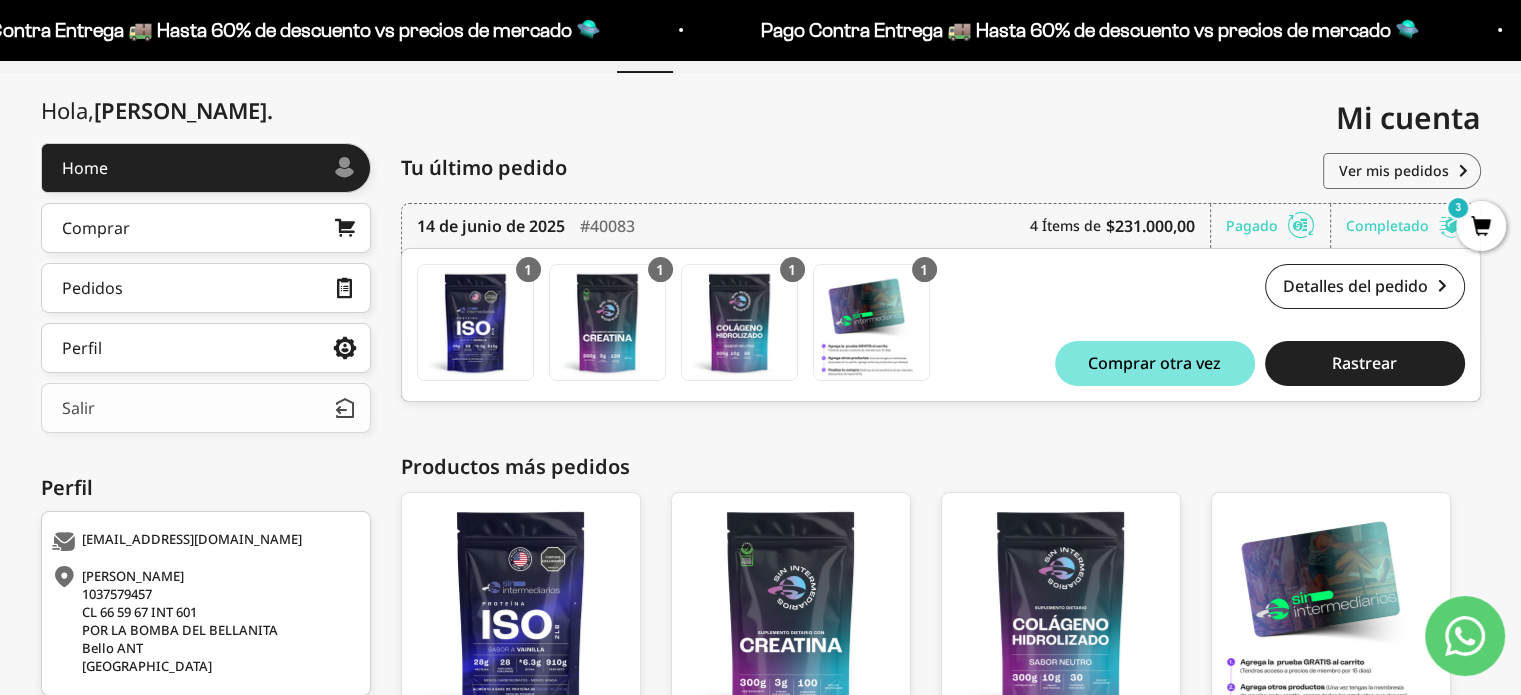 click on "Salir" at bounding box center [206, 408] 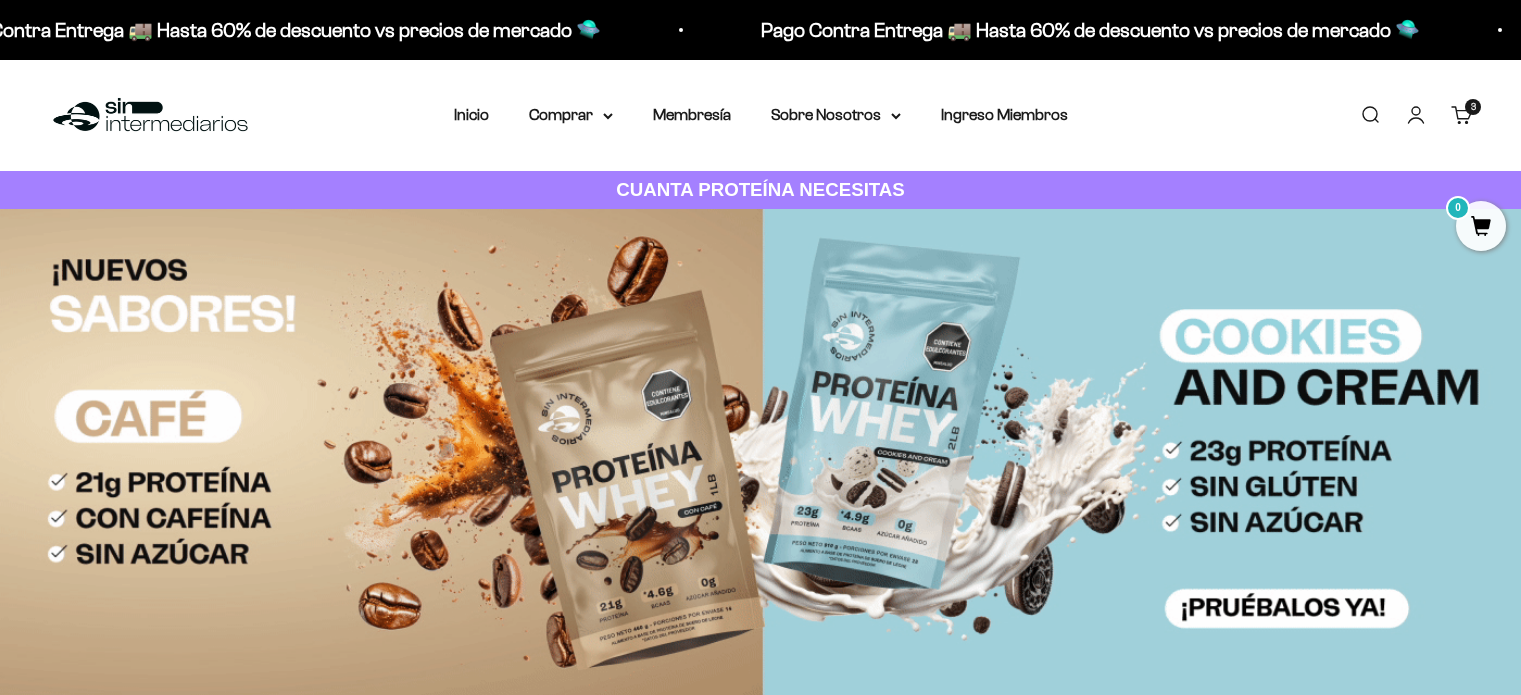 scroll, scrollTop: 0, scrollLeft: 0, axis: both 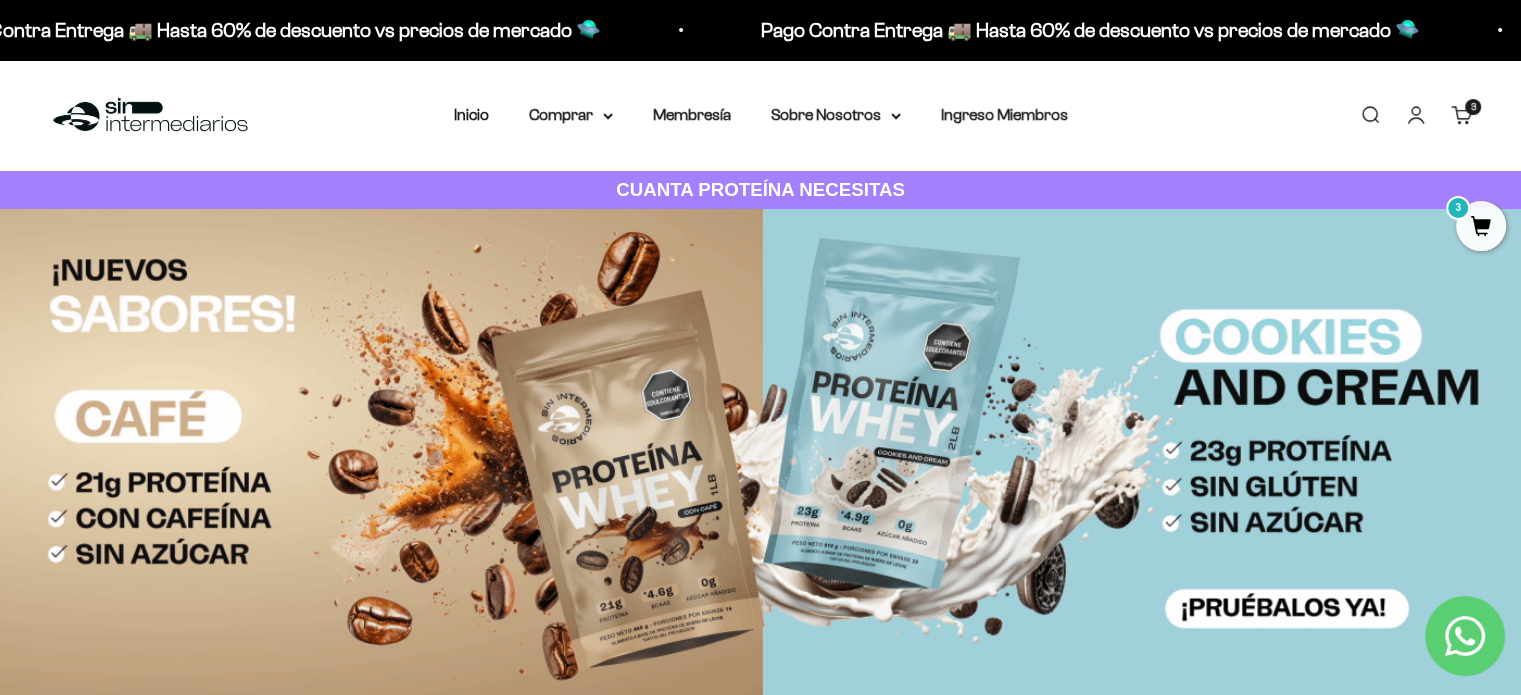 click on "Iniciar sesión" at bounding box center [1416, 115] 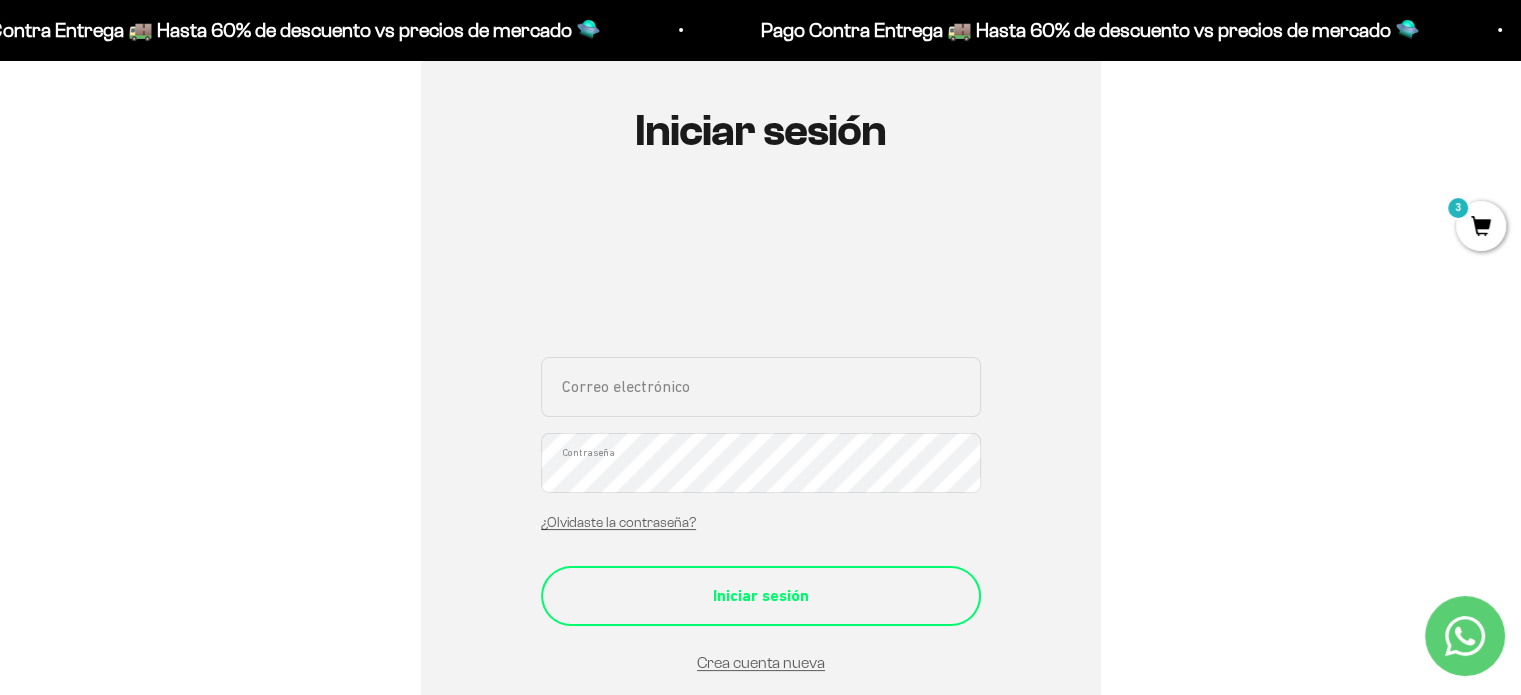scroll, scrollTop: 200, scrollLeft: 0, axis: vertical 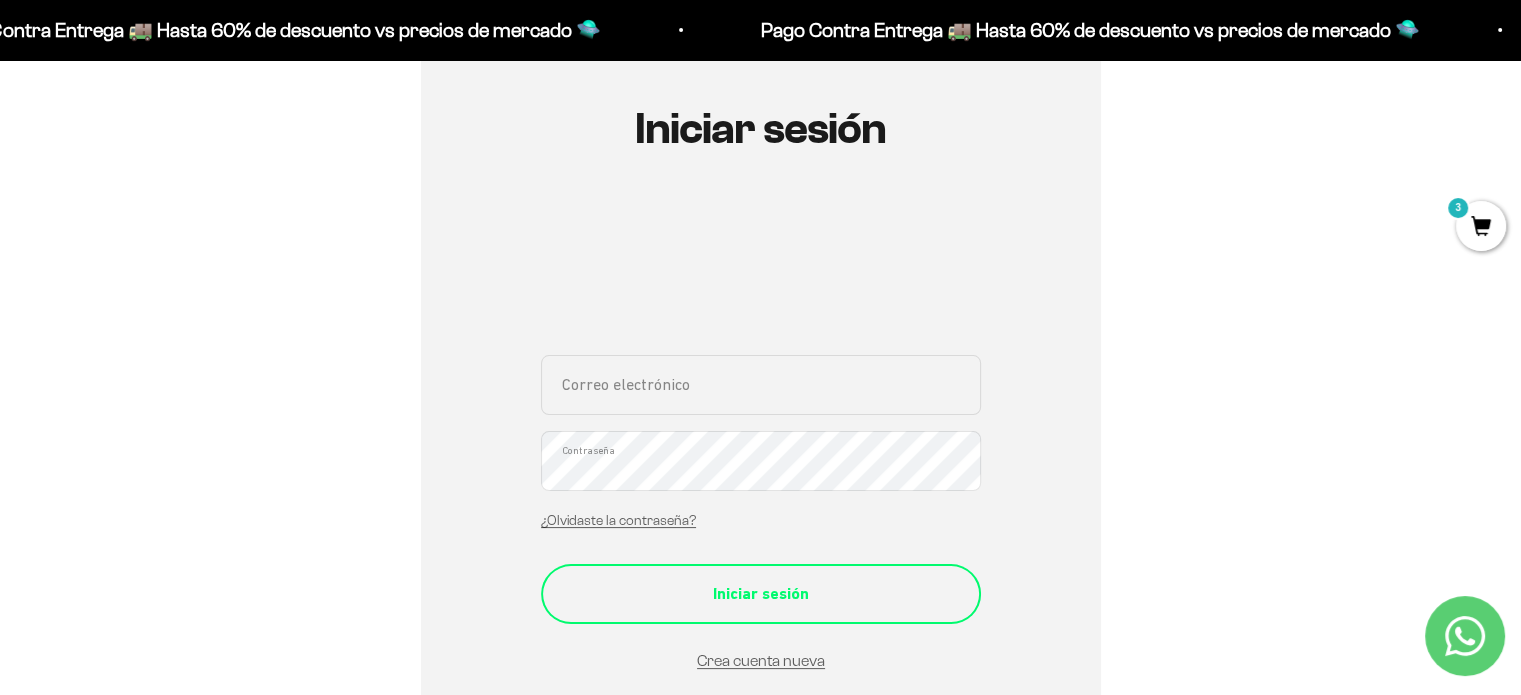 type on "[EMAIL_ADDRESS][DOMAIN_NAME]" 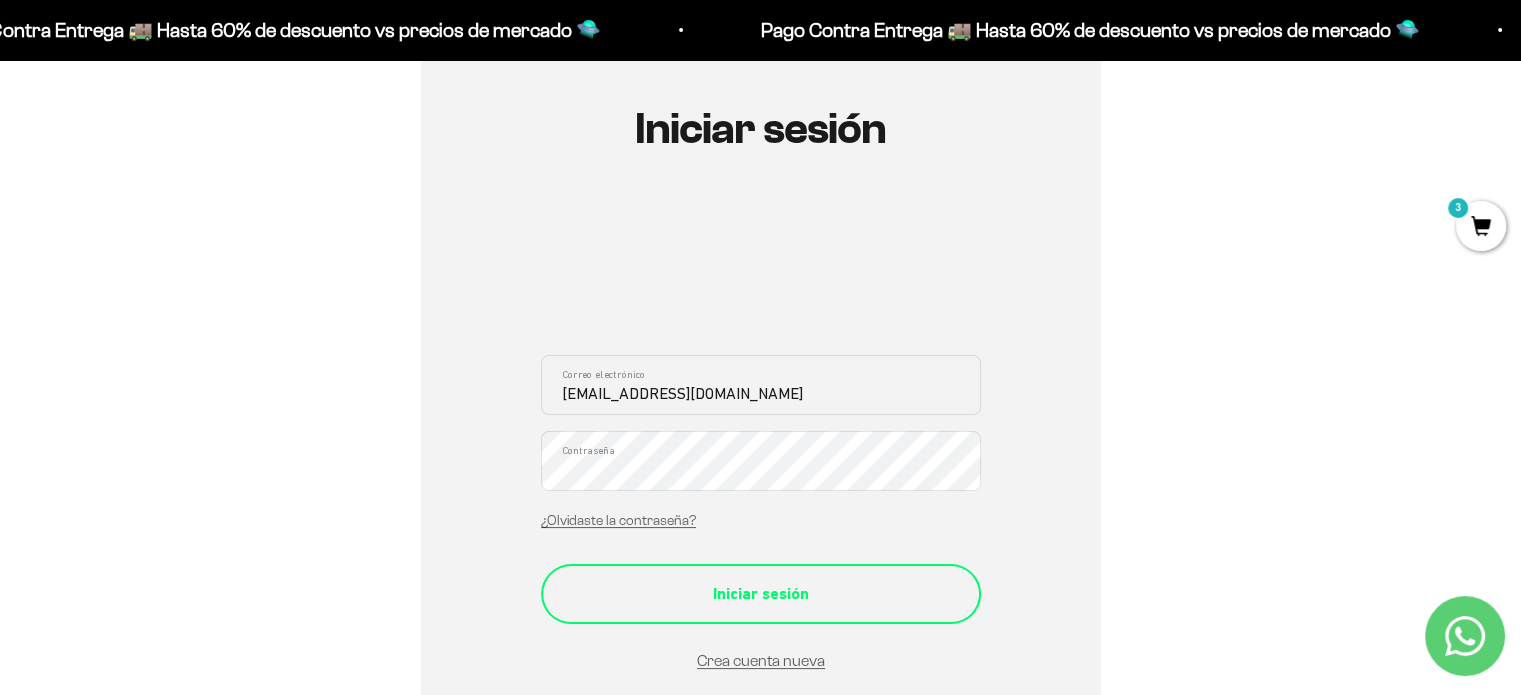 click on "Iniciar sesión" at bounding box center (761, 594) 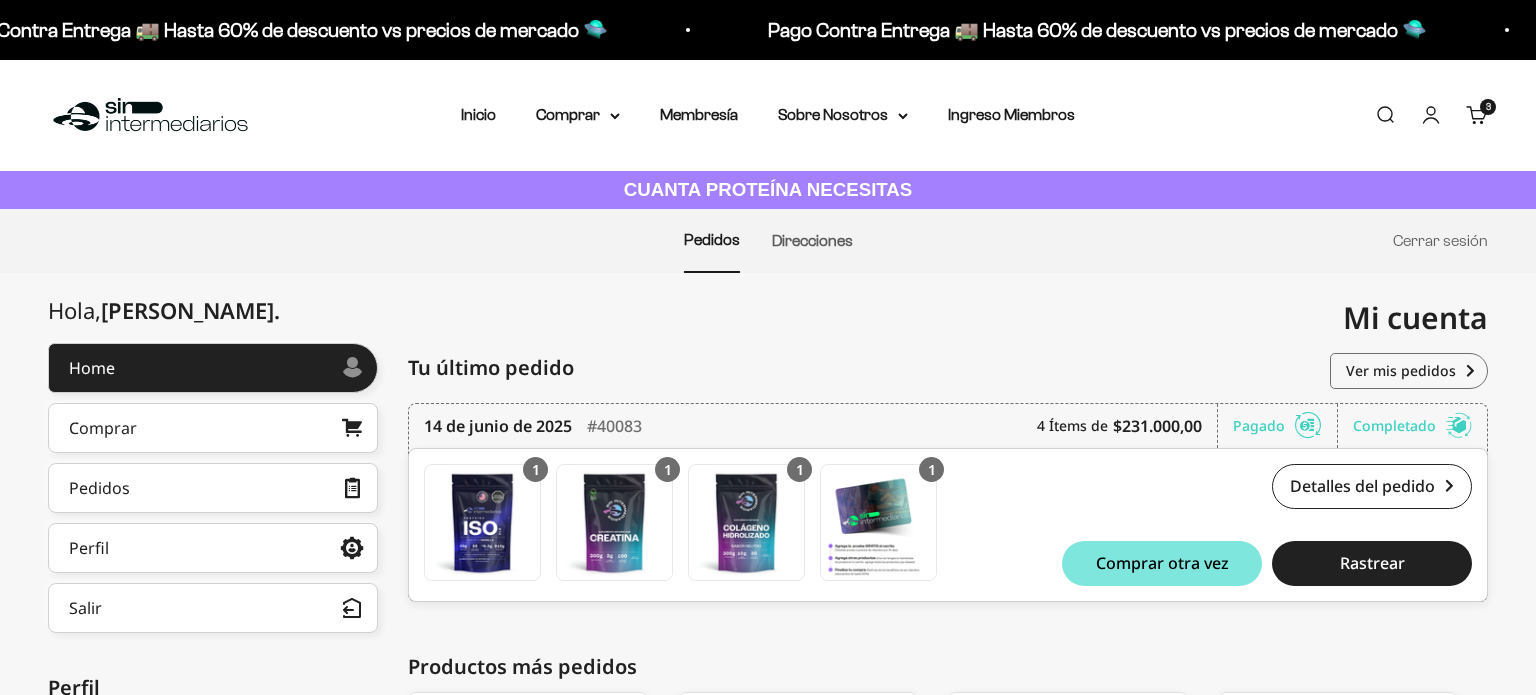 scroll, scrollTop: 0, scrollLeft: 0, axis: both 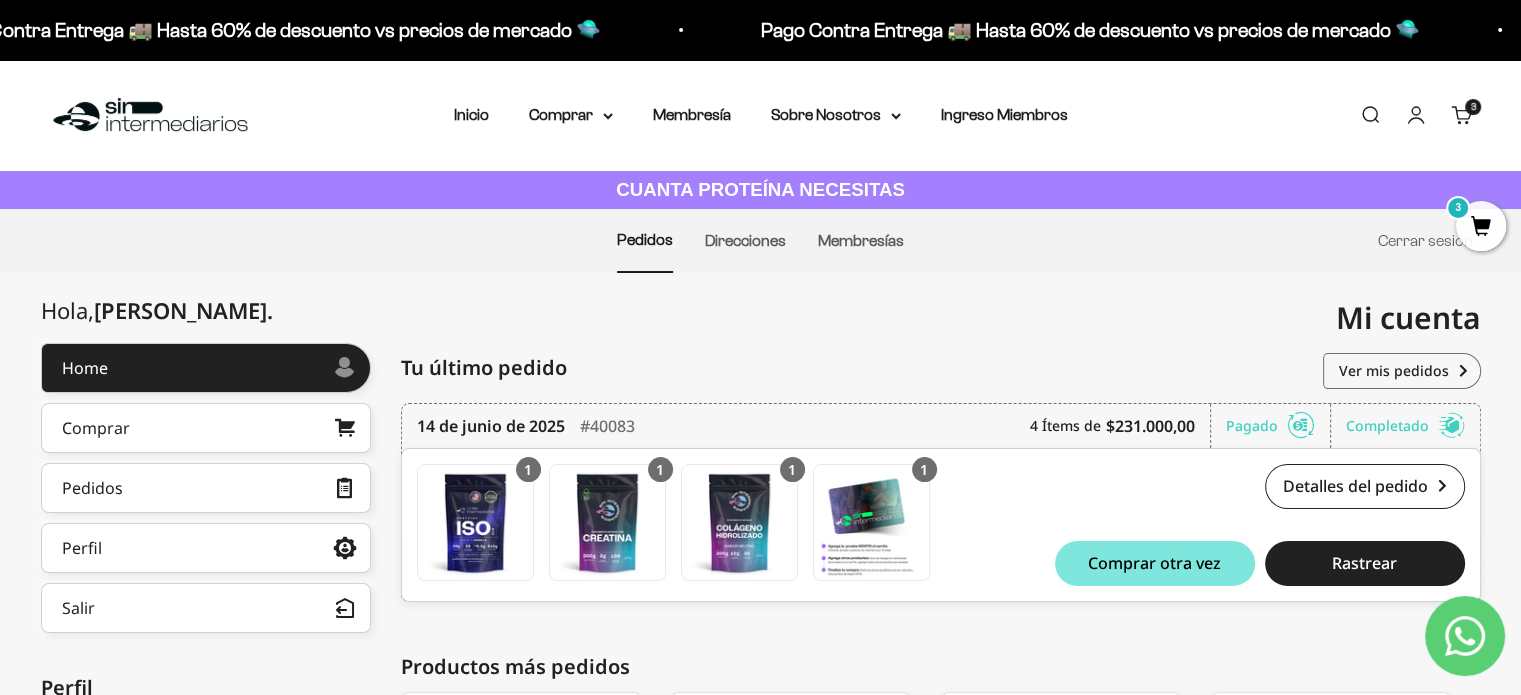 click on "3 artículos
3" at bounding box center (1473, 107) 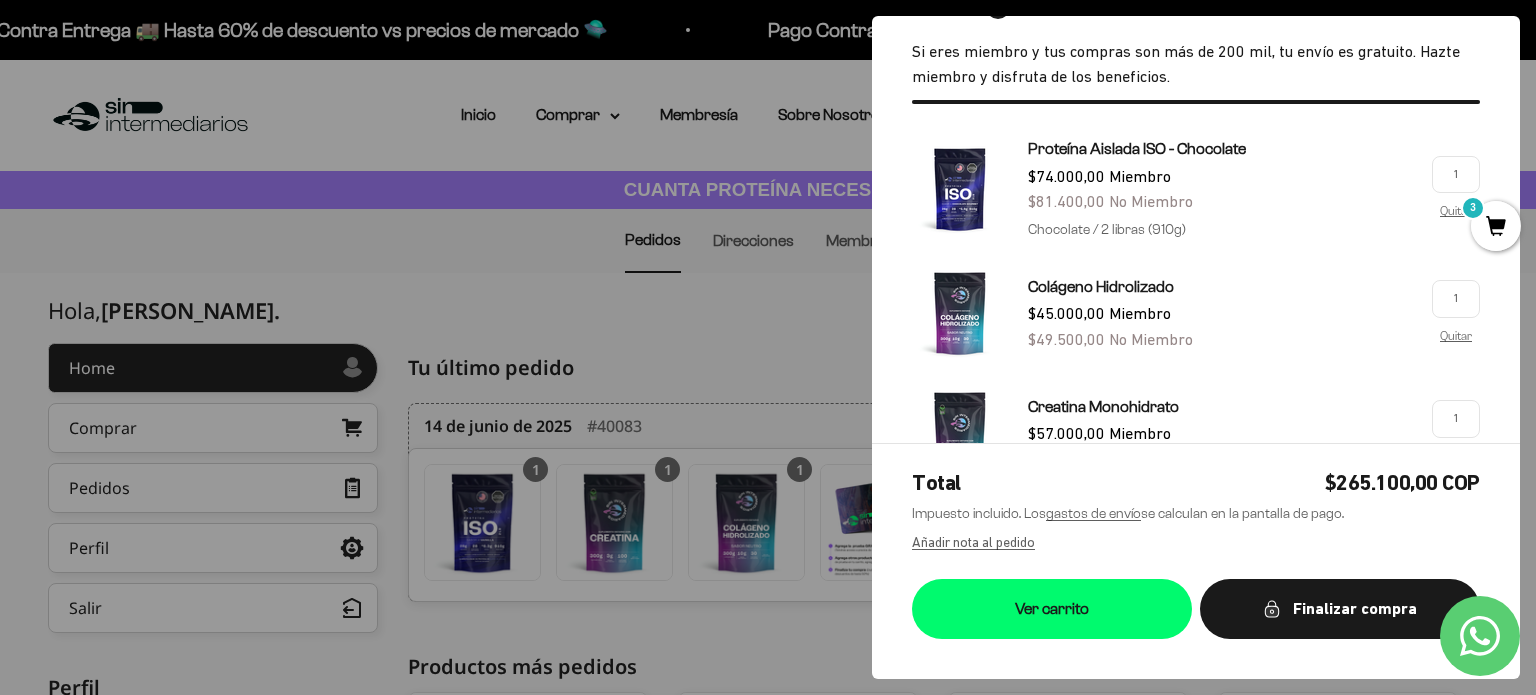 scroll, scrollTop: 100, scrollLeft: 0, axis: vertical 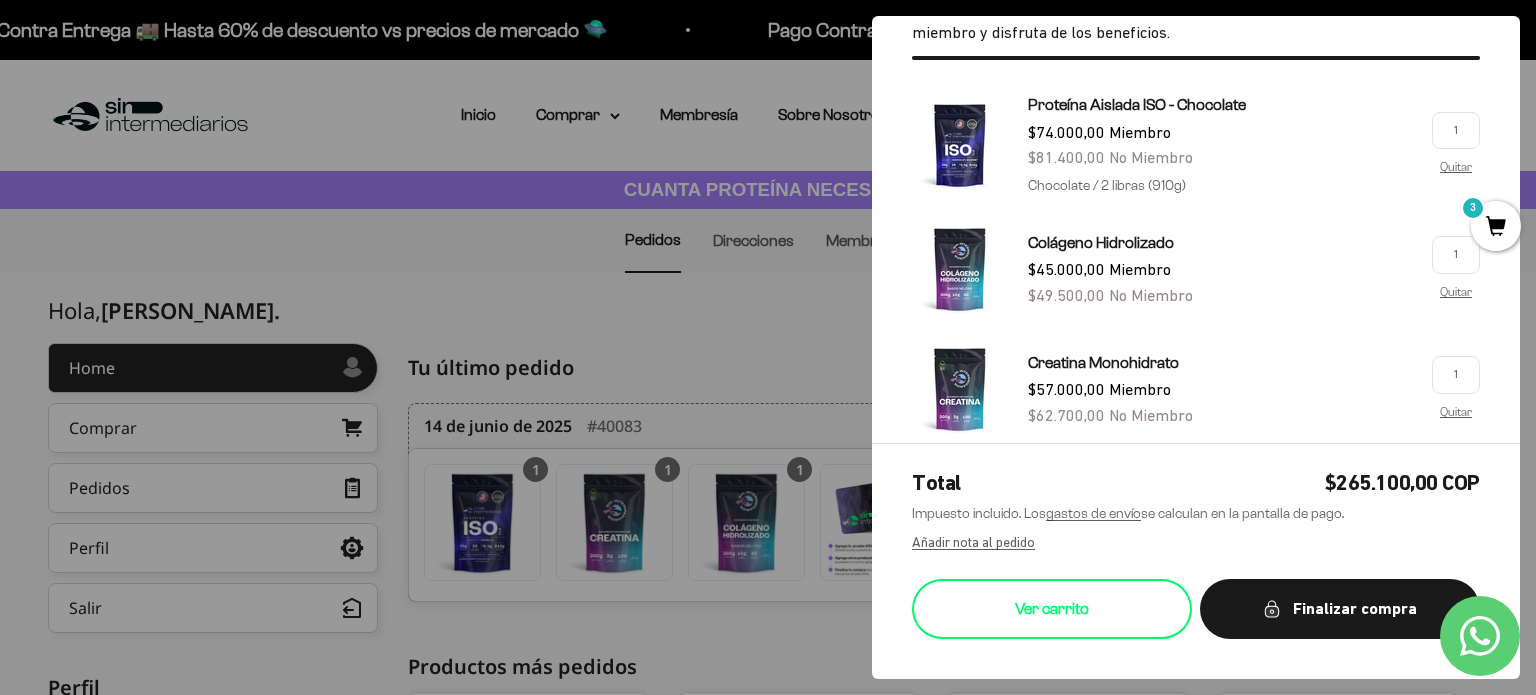 click on "Ver carrito" at bounding box center (1052, 609) 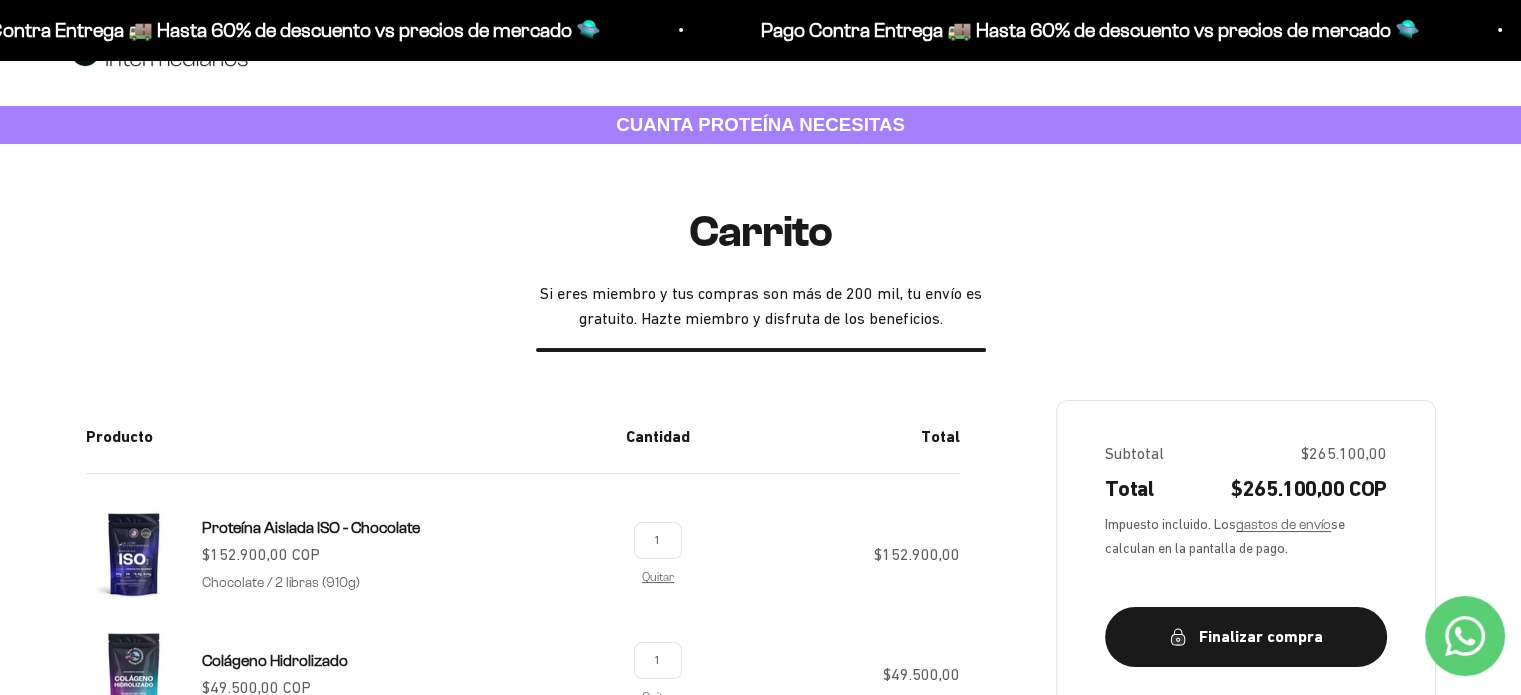 scroll, scrollTop: 0, scrollLeft: 0, axis: both 